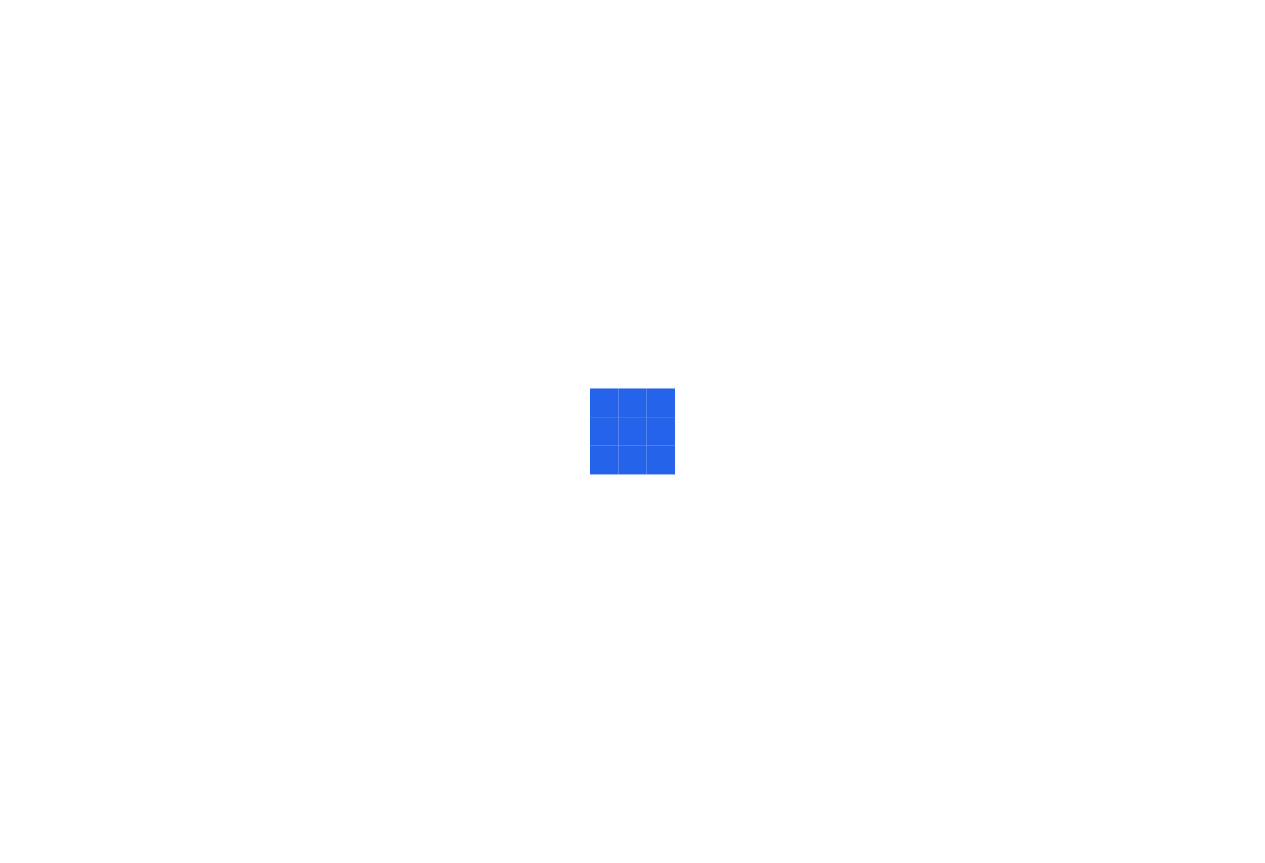 scroll, scrollTop: 0, scrollLeft: 0, axis: both 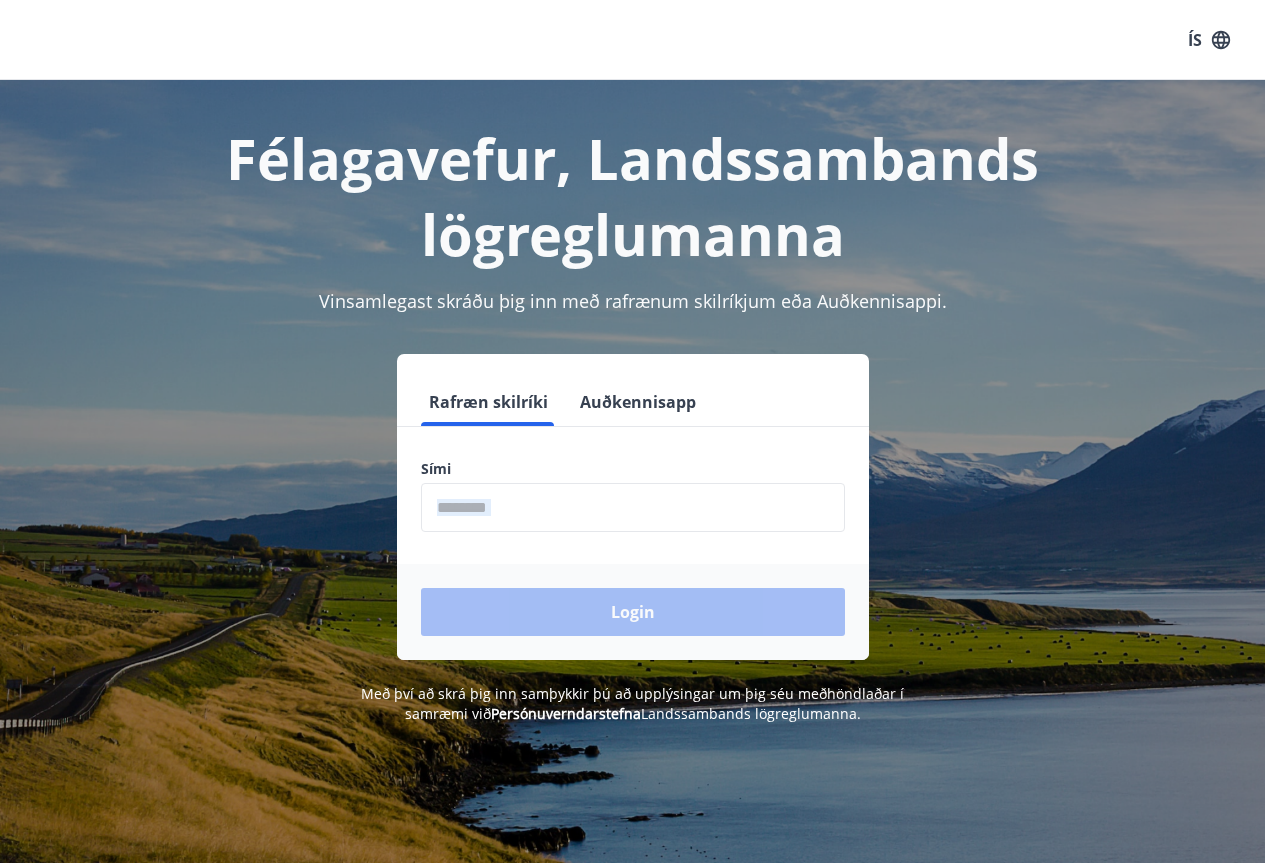 drag, startPoint x: 589, startPoint y: 529, endPoint x: 588, endPoint y: 516, distance: 13.038404 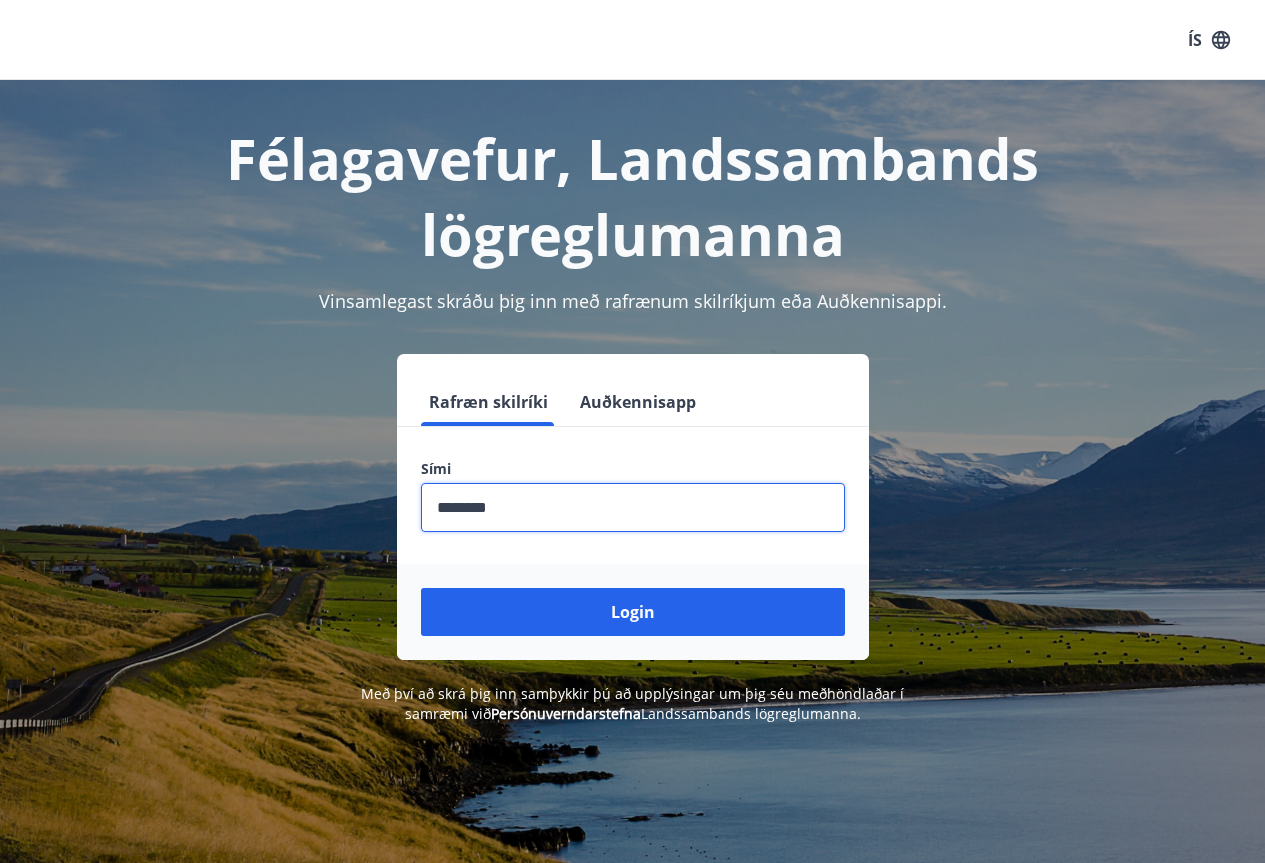 type on "********" 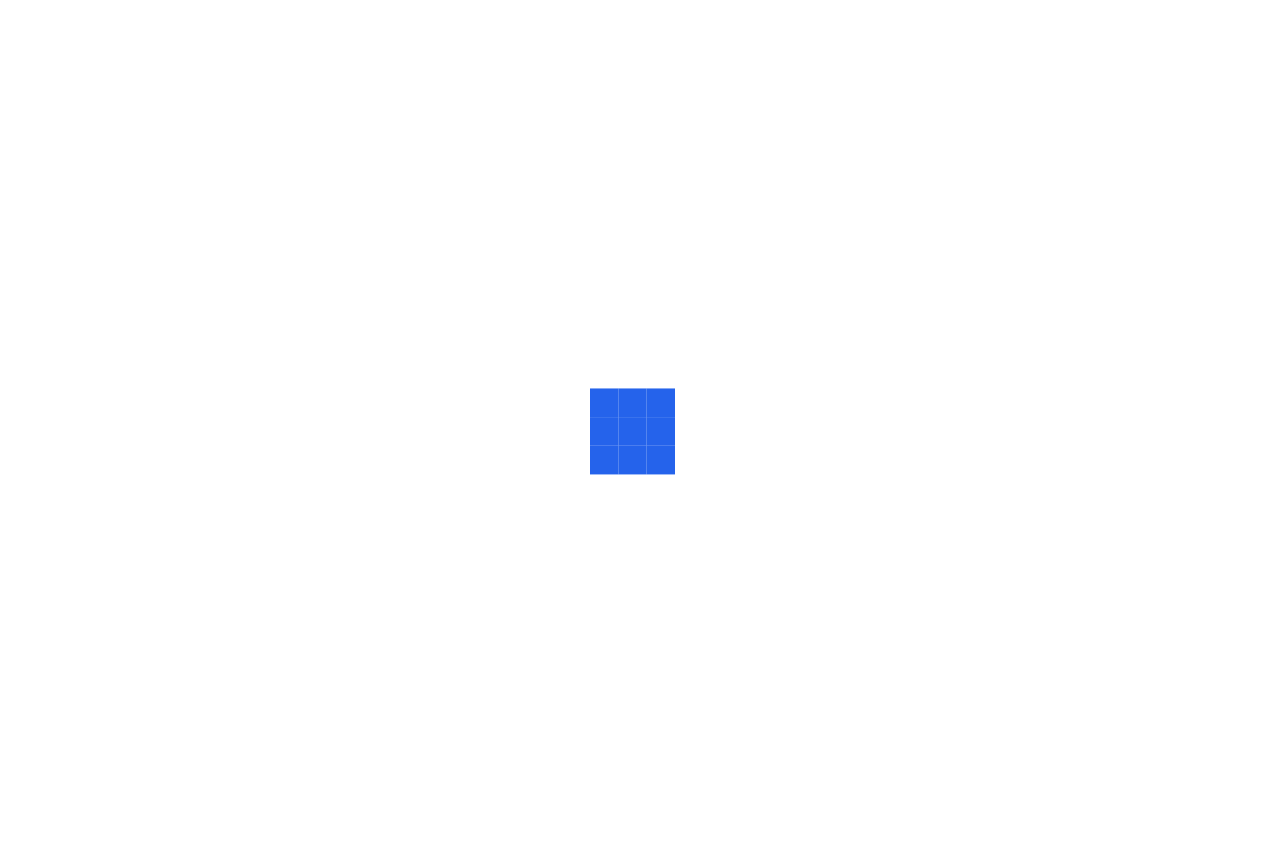 scroll, scrollTop: 0, scrollLeft: 0, axis: both 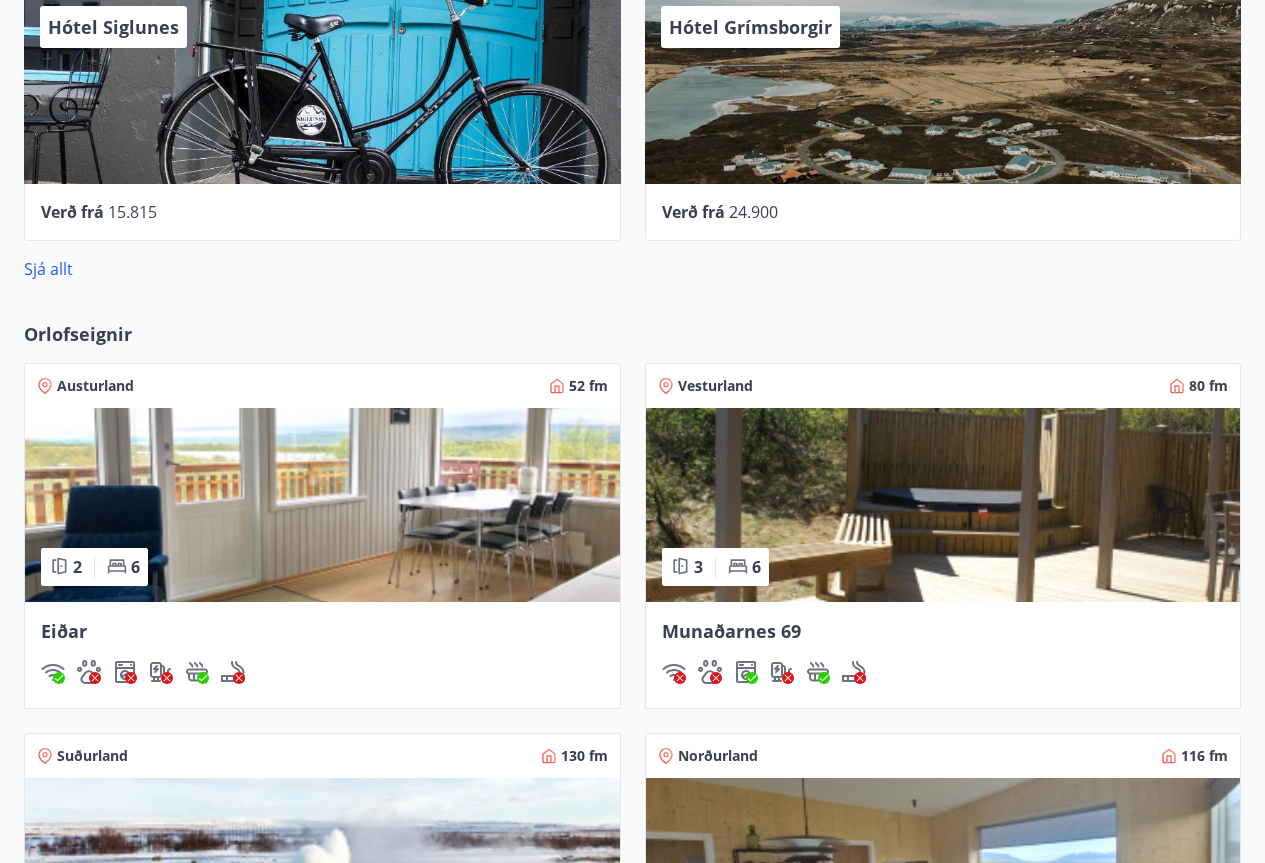 click on "Orlofseignir" at bounding box center [78, 334] 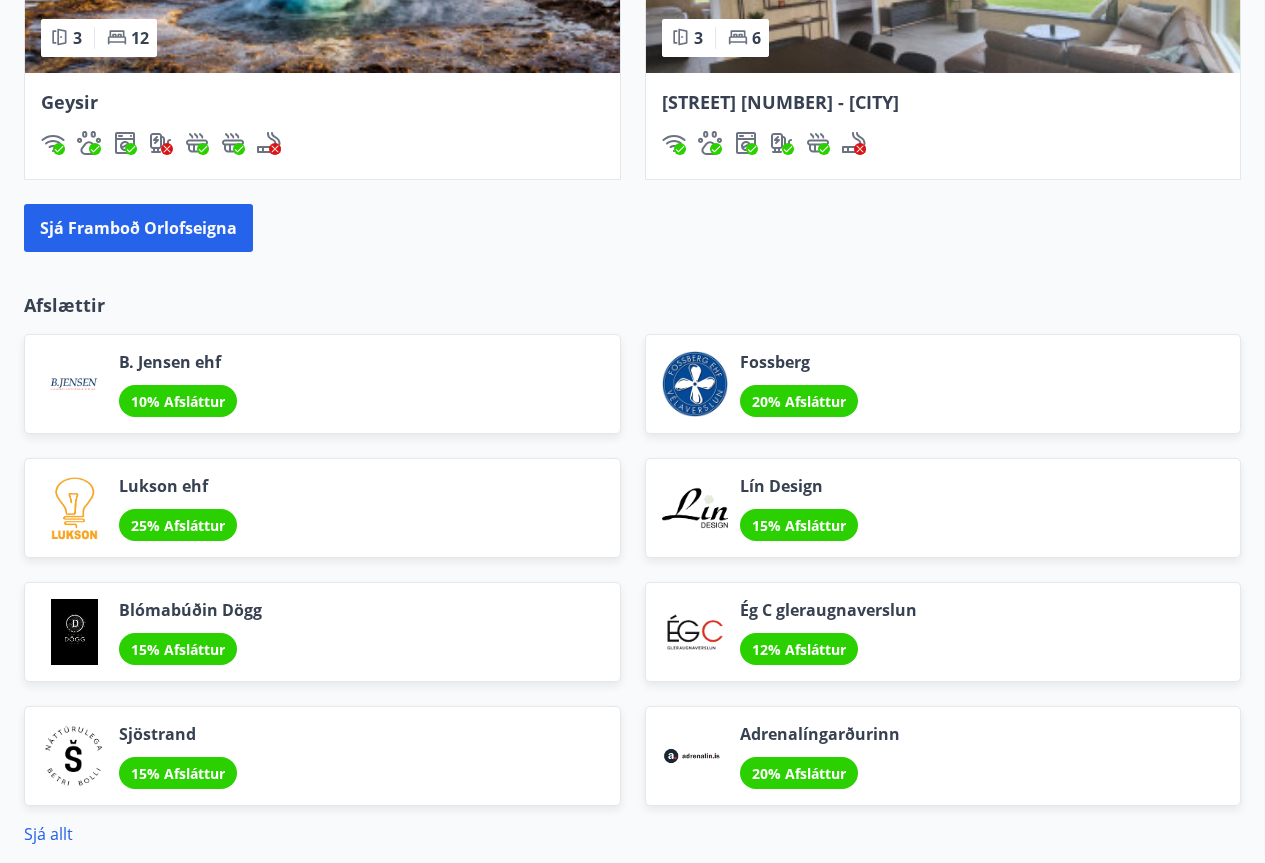scroll, scrollTop: 2100, scrollLeft: 0, axis: vertical 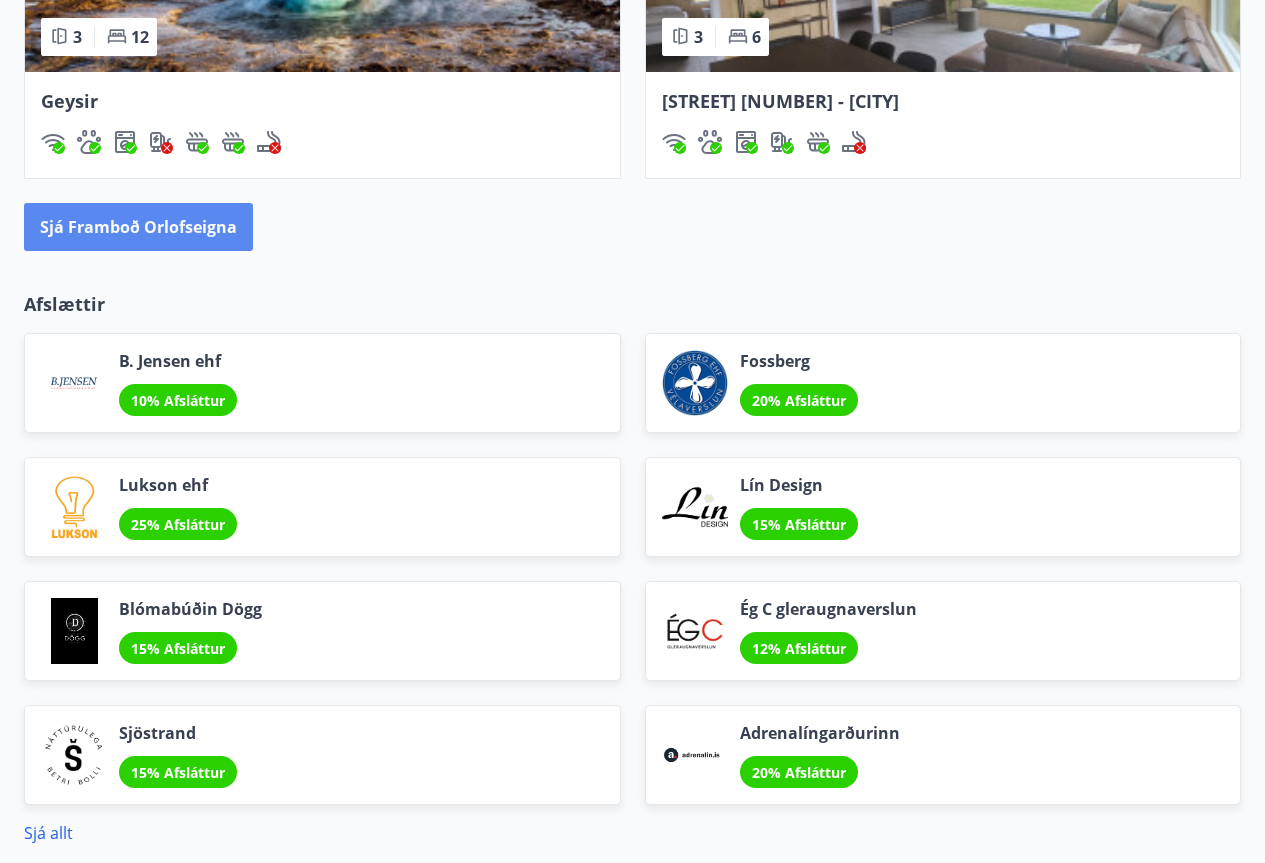 click on "Sjá framboð orlofseigna" at bounding box center [138, 227] 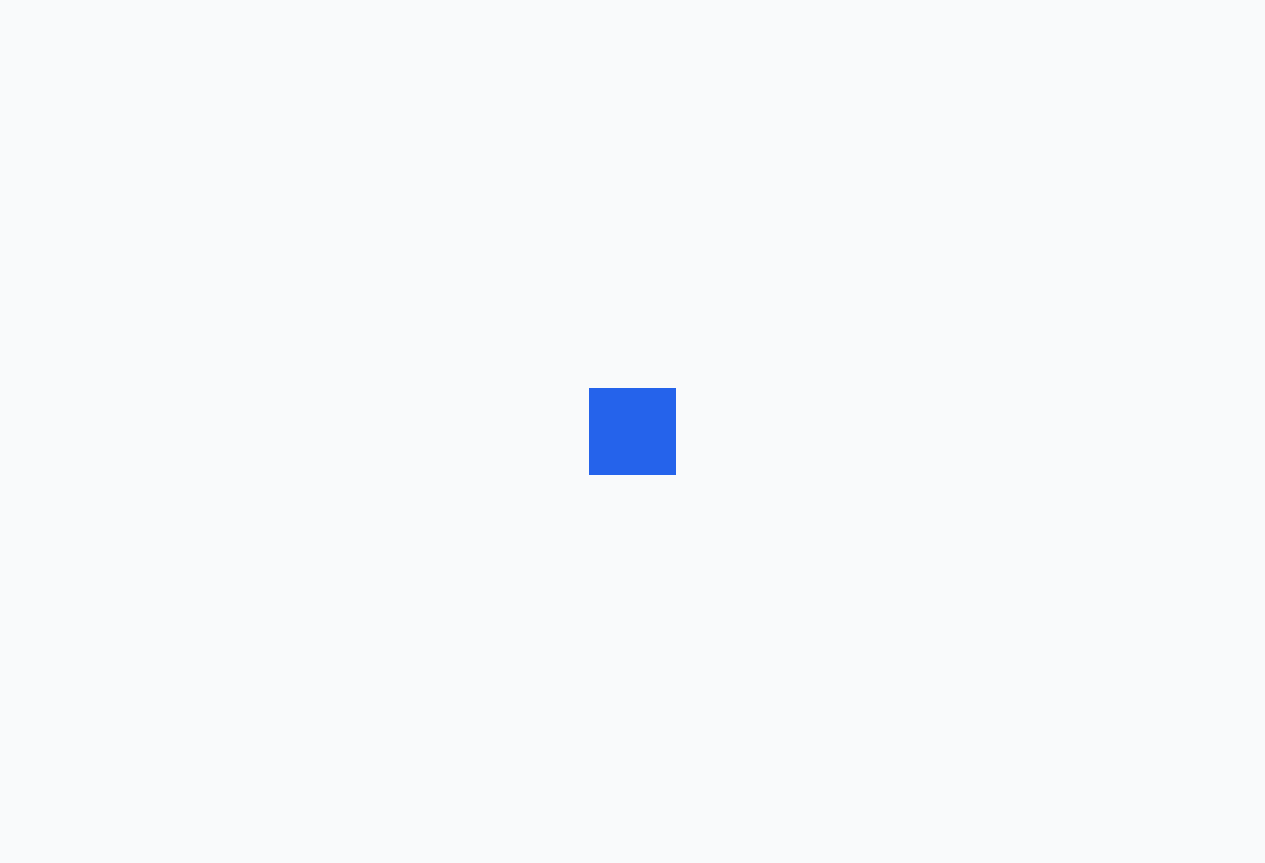 scroll, scrollTop: 0, scrollLeft: 0, axis: both 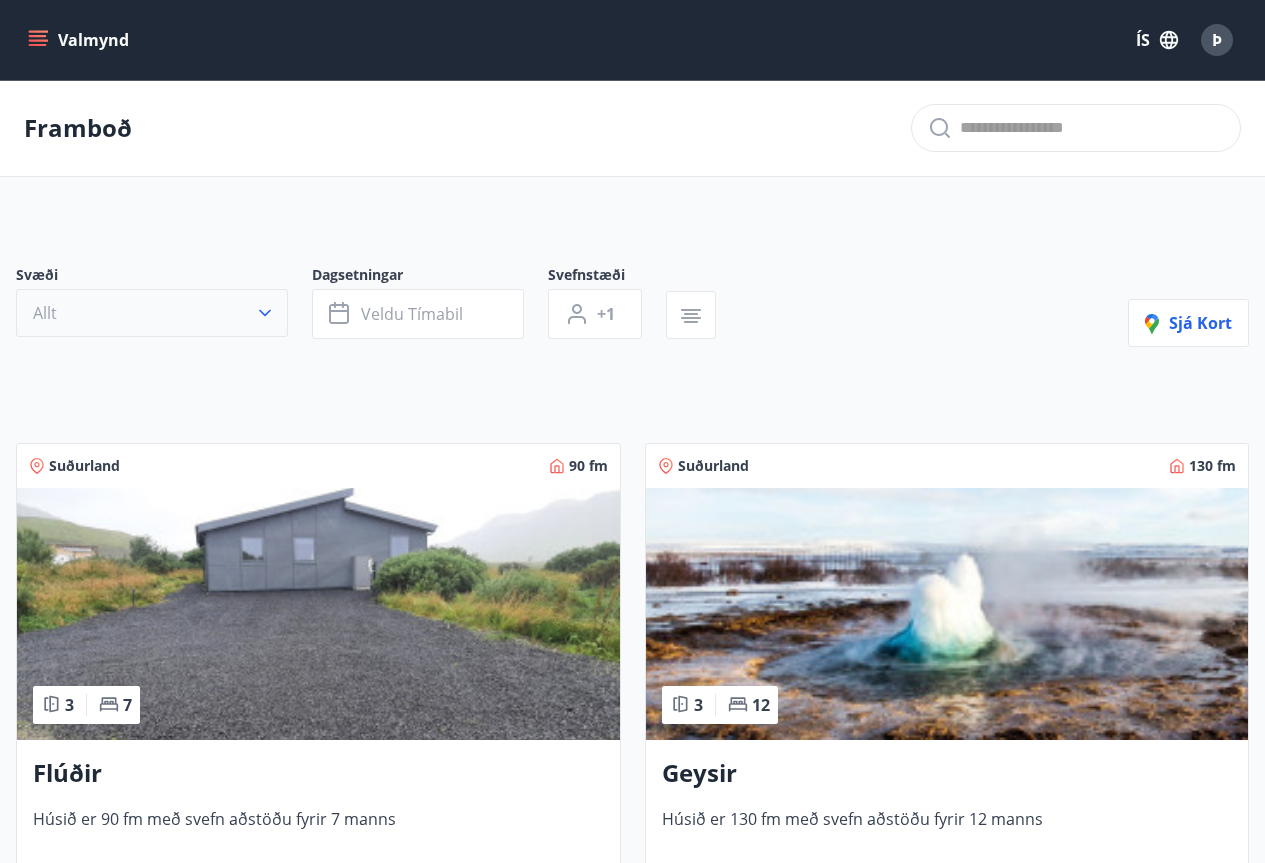 click on "Allt" at bounding box center [152, 313] 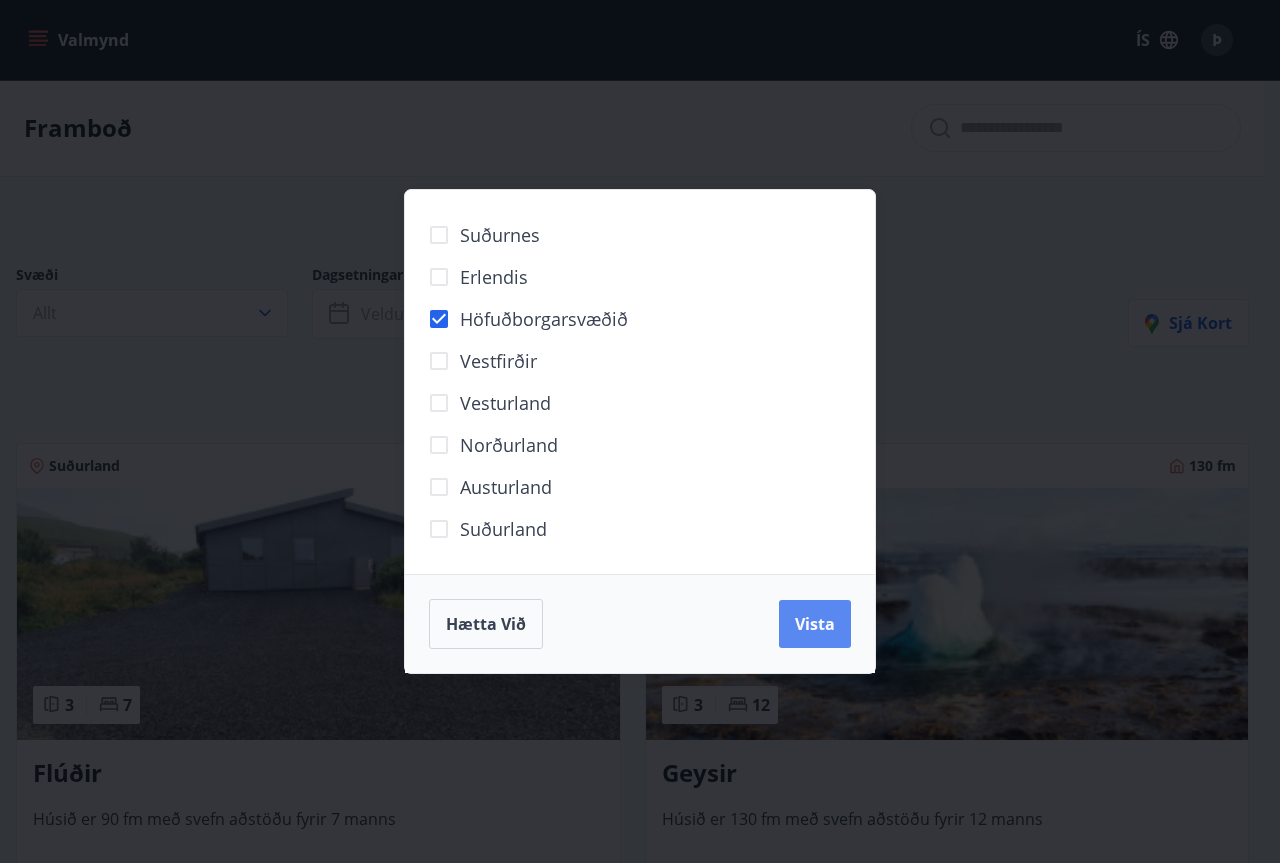 click on "Vista" at bounding box center [815, 624] 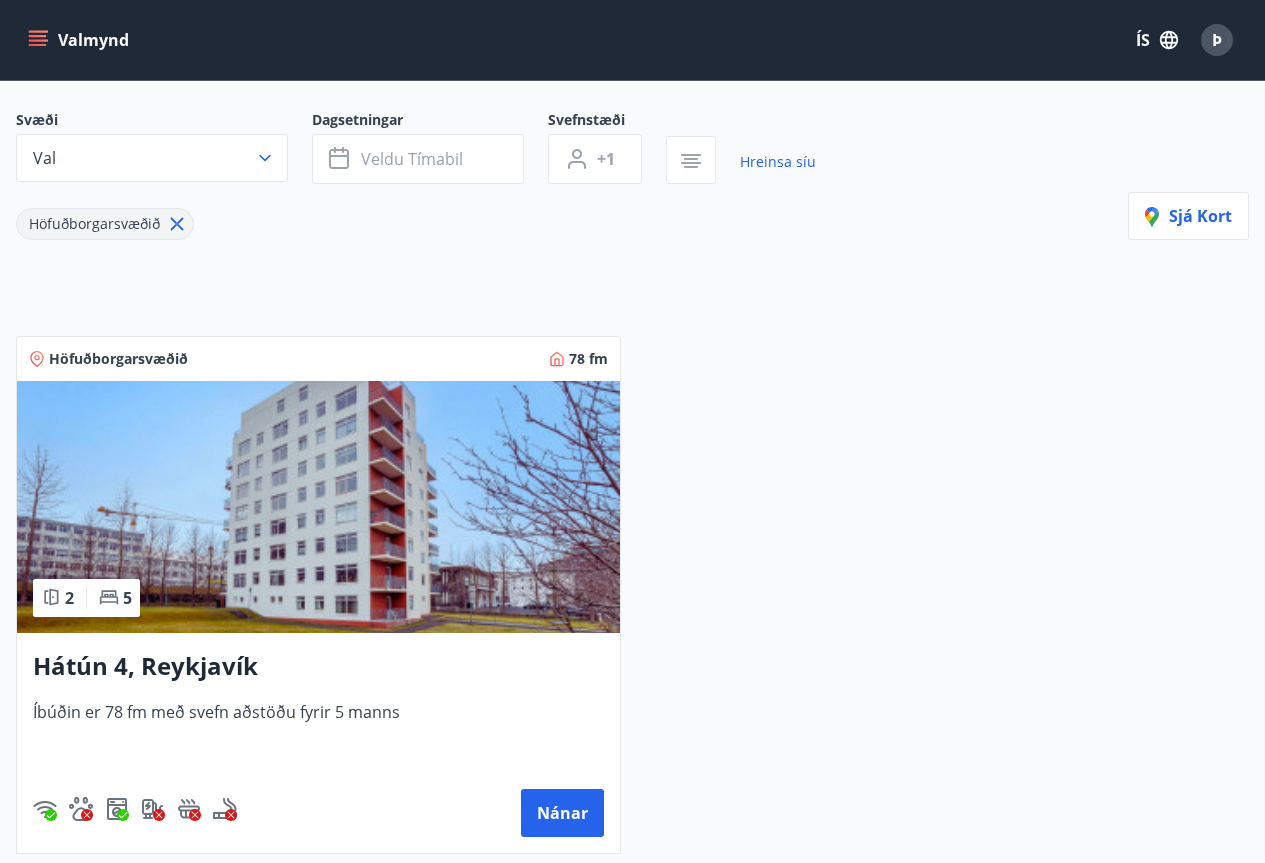 scroll, scrollTop: 300, scrollLeft: 0, axis: vertical 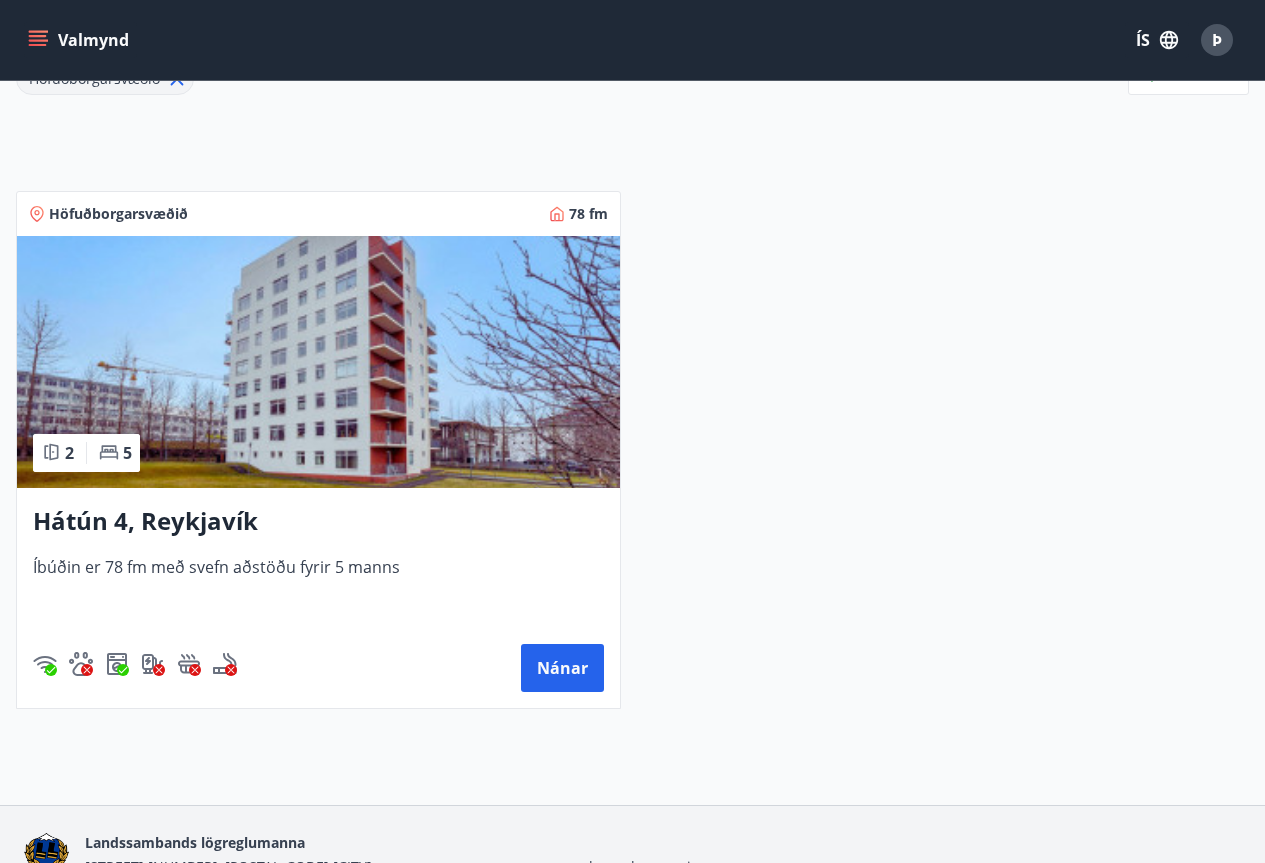 click at bounding box center (318, 362) 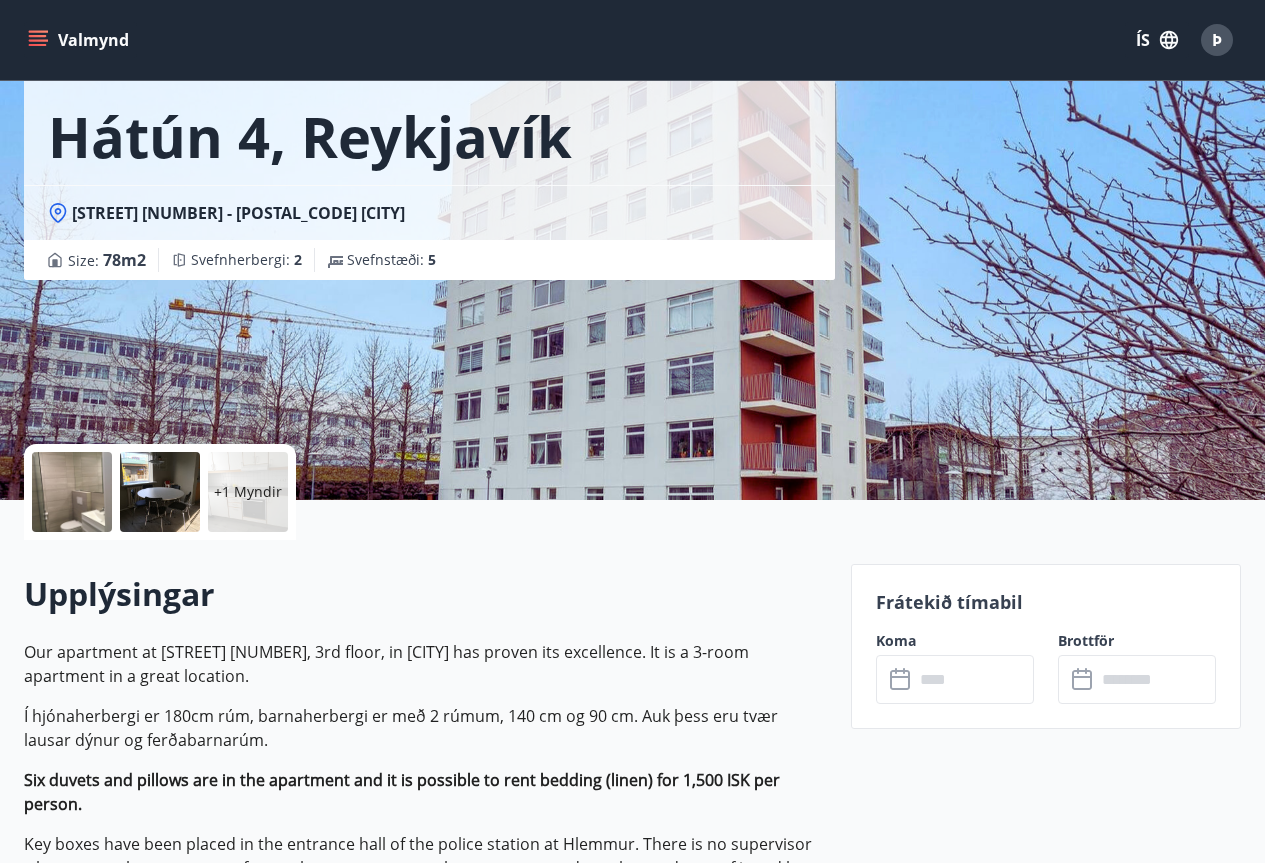 scroll, scrollTop: 300, scrollLeft: 0, axis: vertical 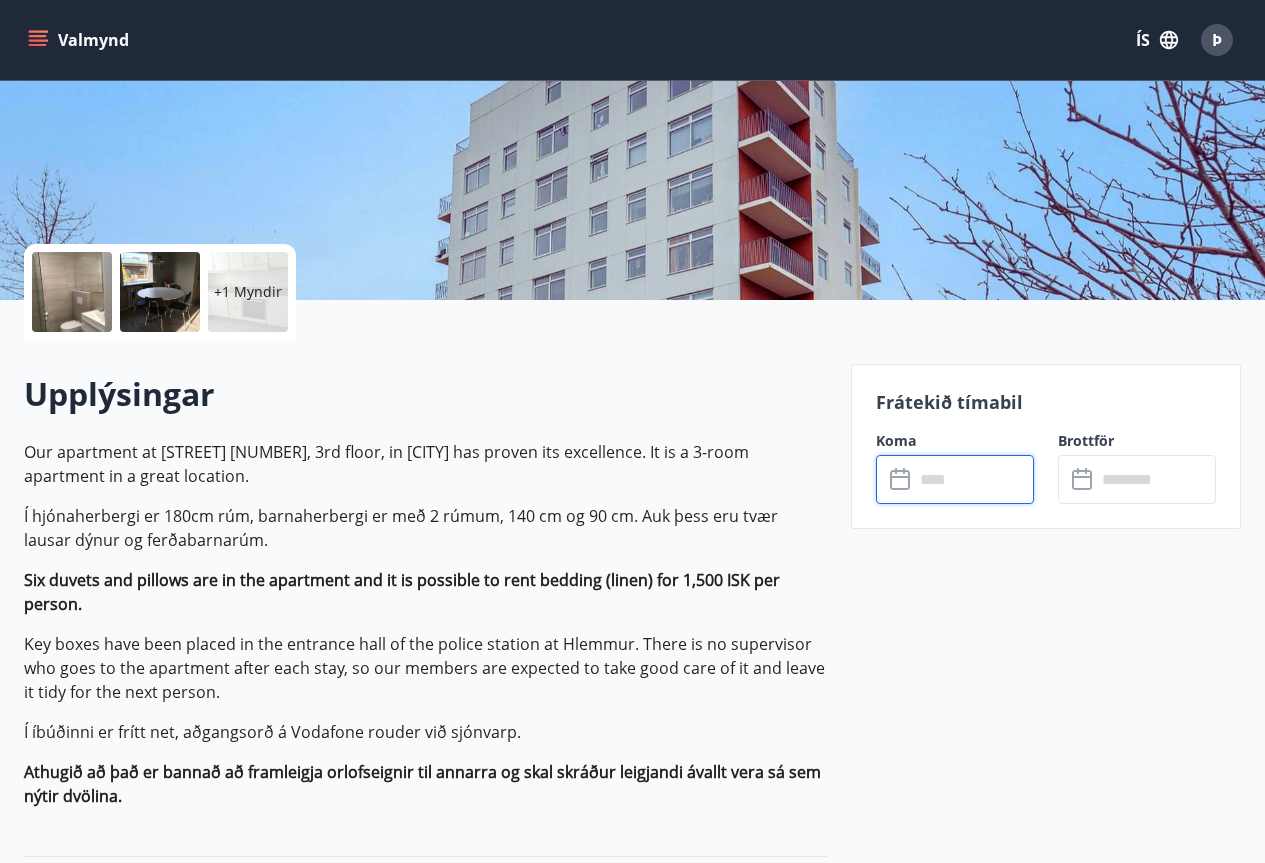 click at bounding box center [974, 479] 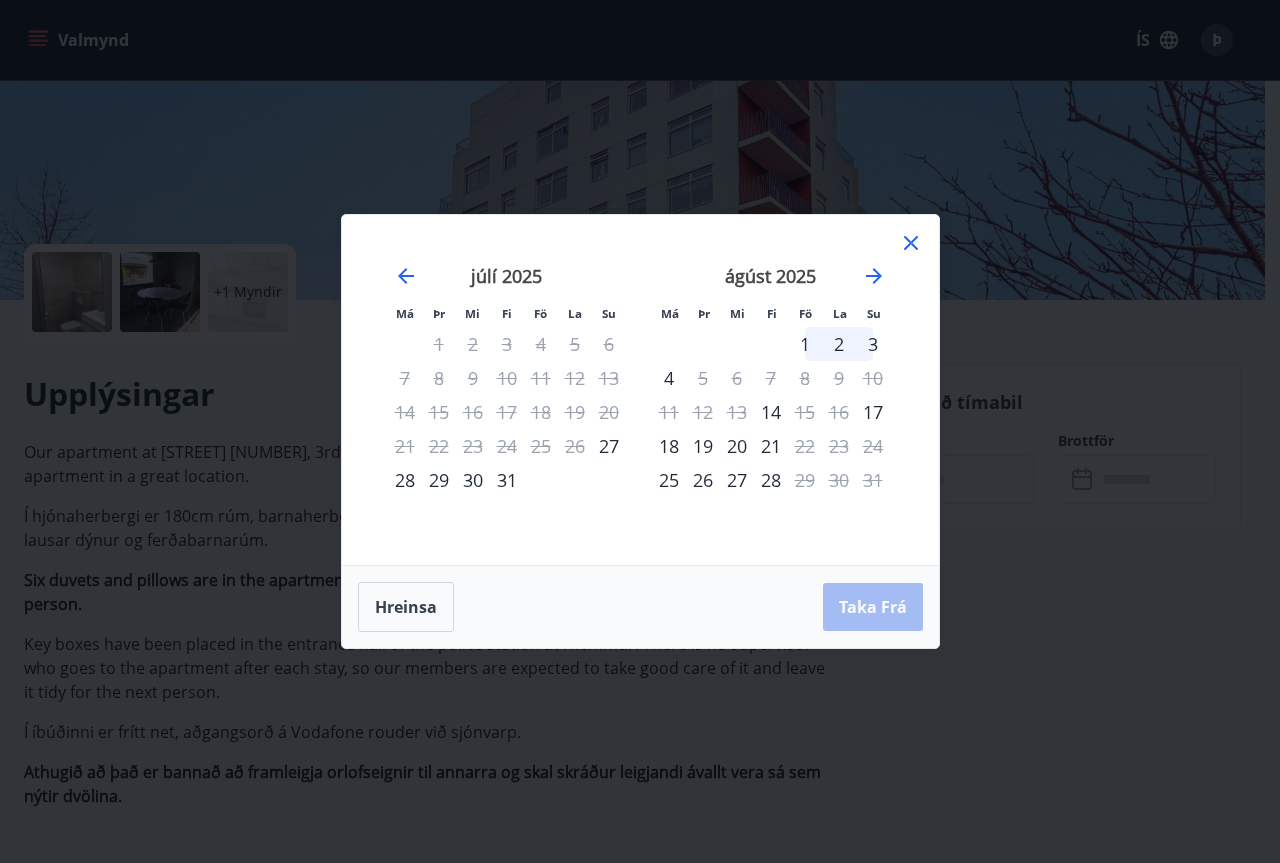 click 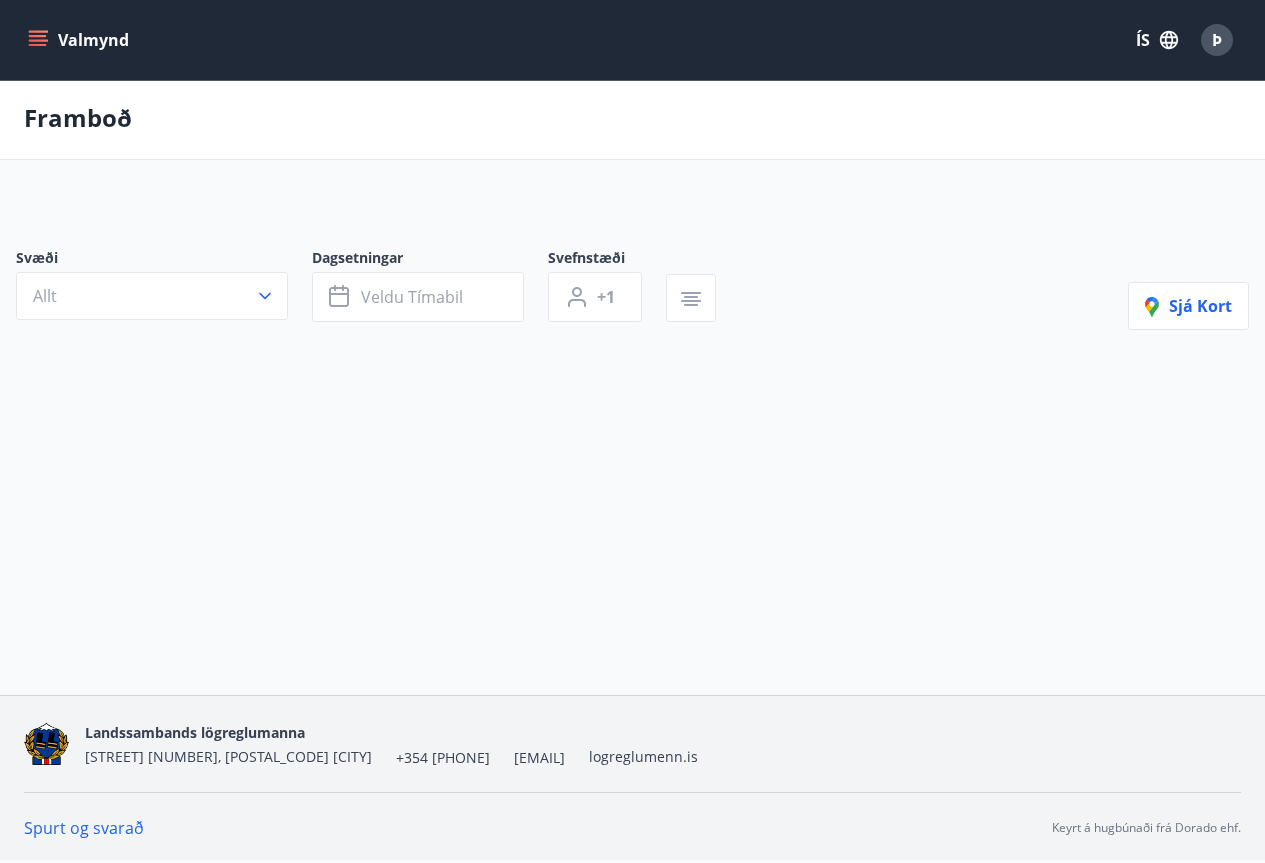 scroll, scrollTop: 0, scrollLeft: 0, axis: both 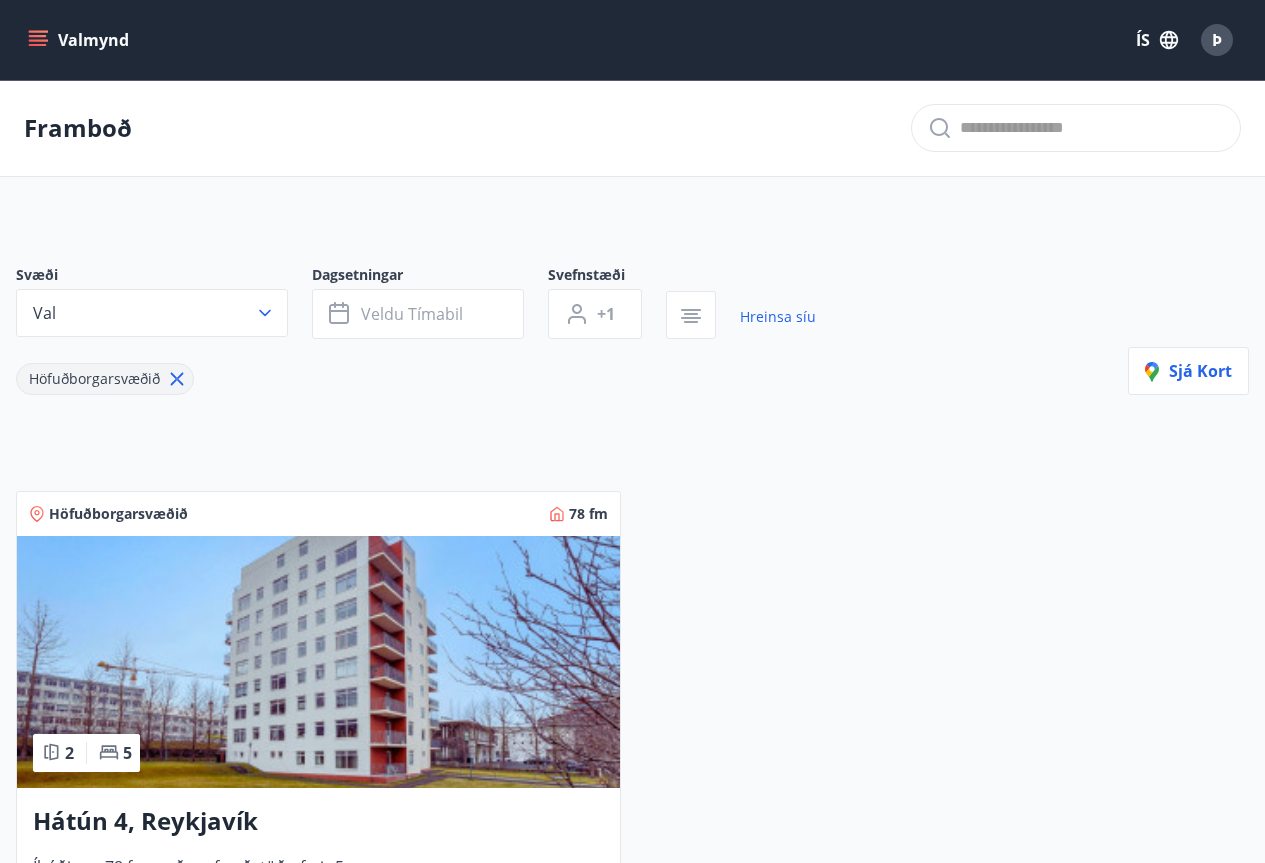 click 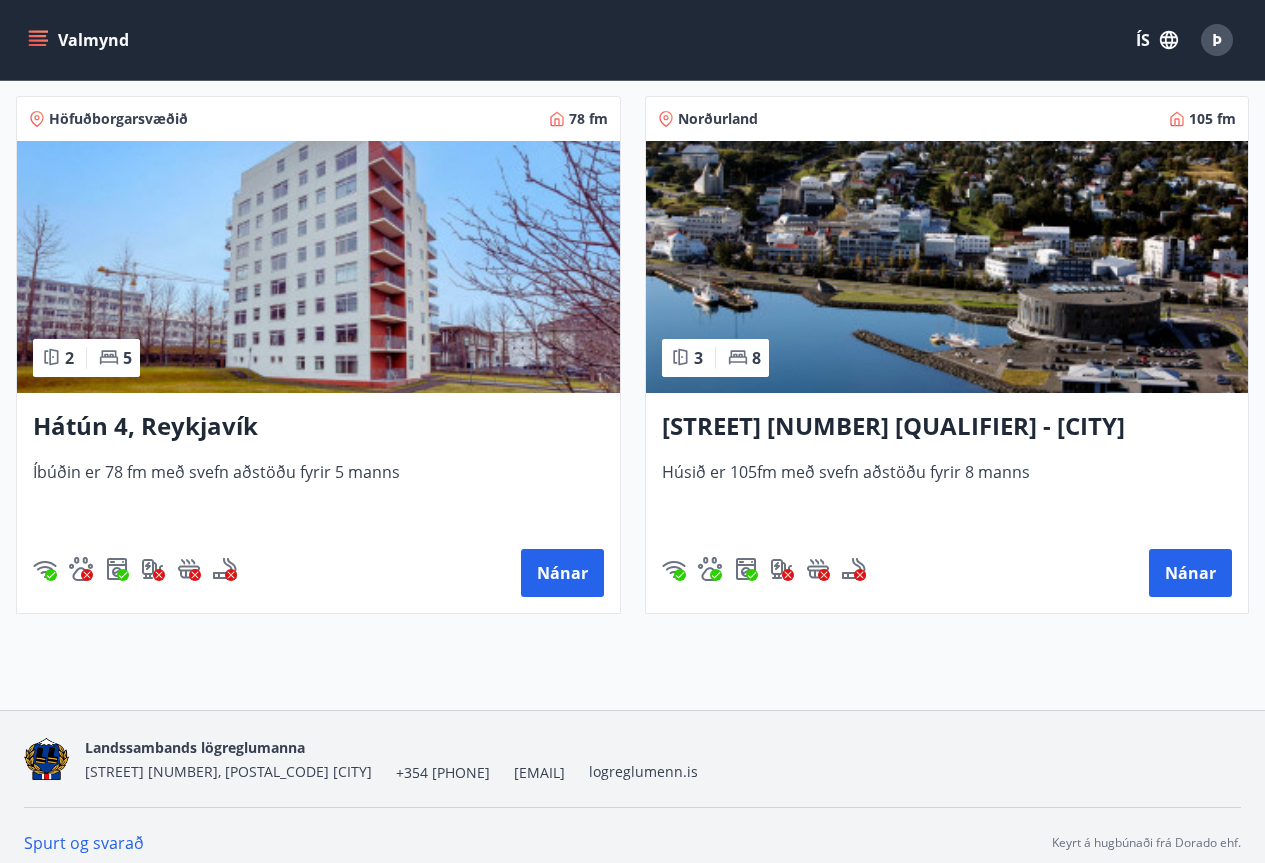 scroll, scrollTop: 1988, scrollLeft: 0, axis: vertical 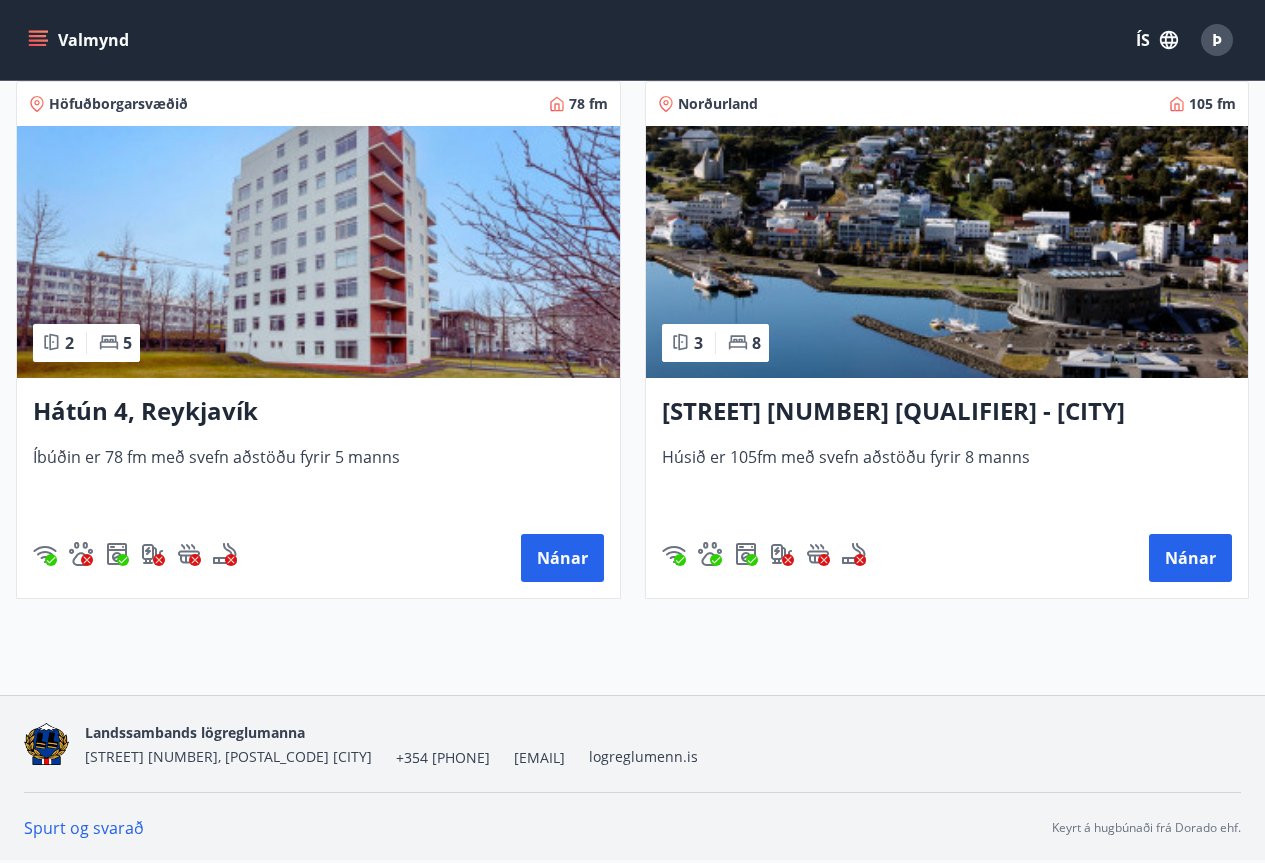 click at bounding box center (947, 252) 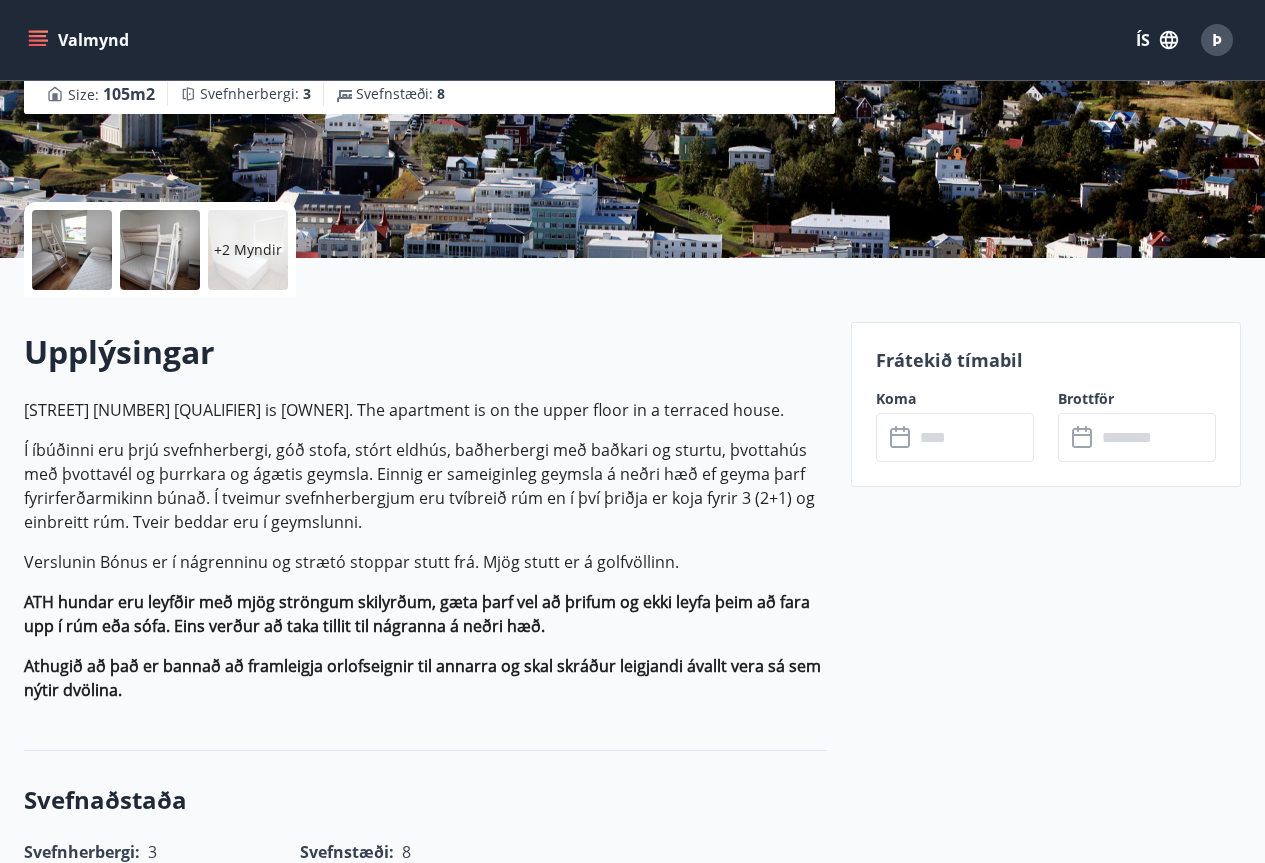 scroll, scrollTop: 600, scrollLeft: 0, axis: vertical 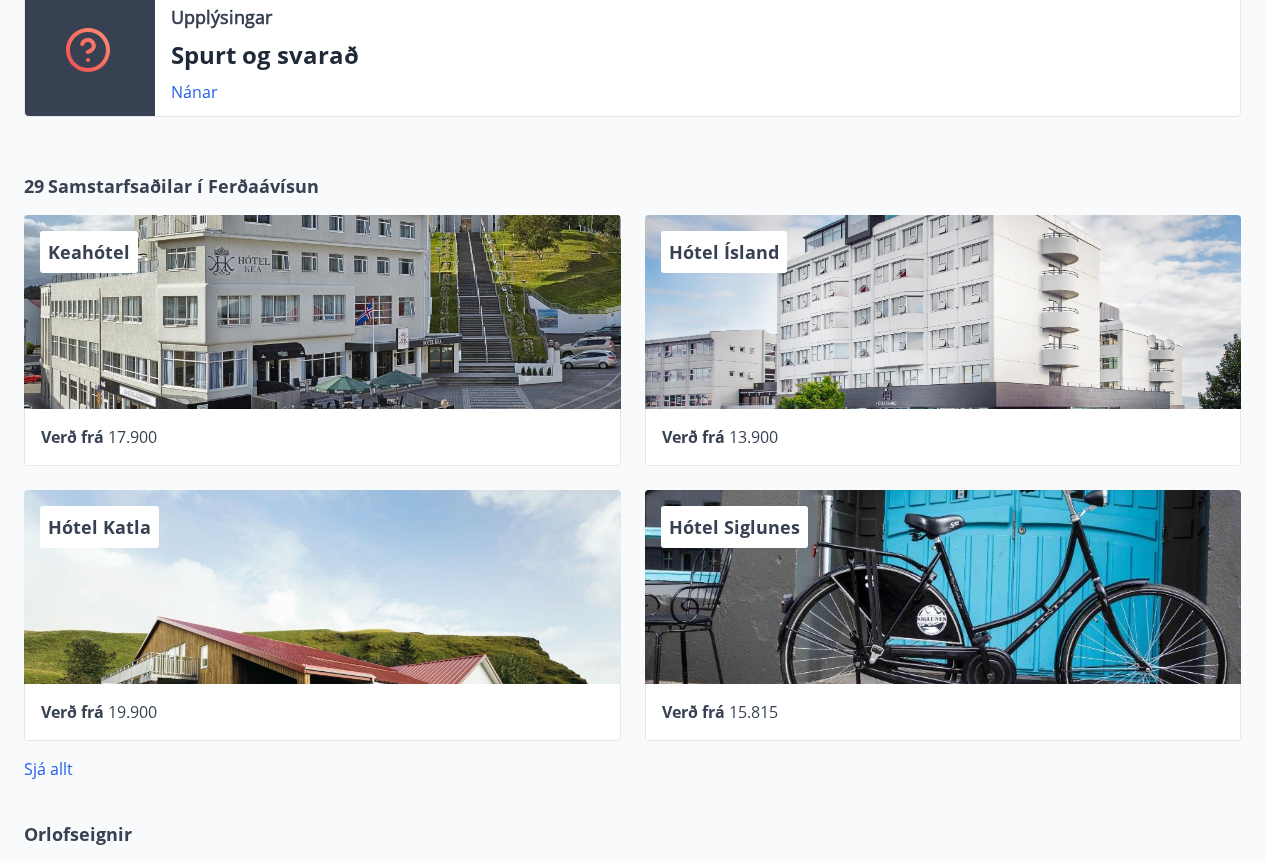 click on "Hótel Siglunes" at bounding box center (943, 587) 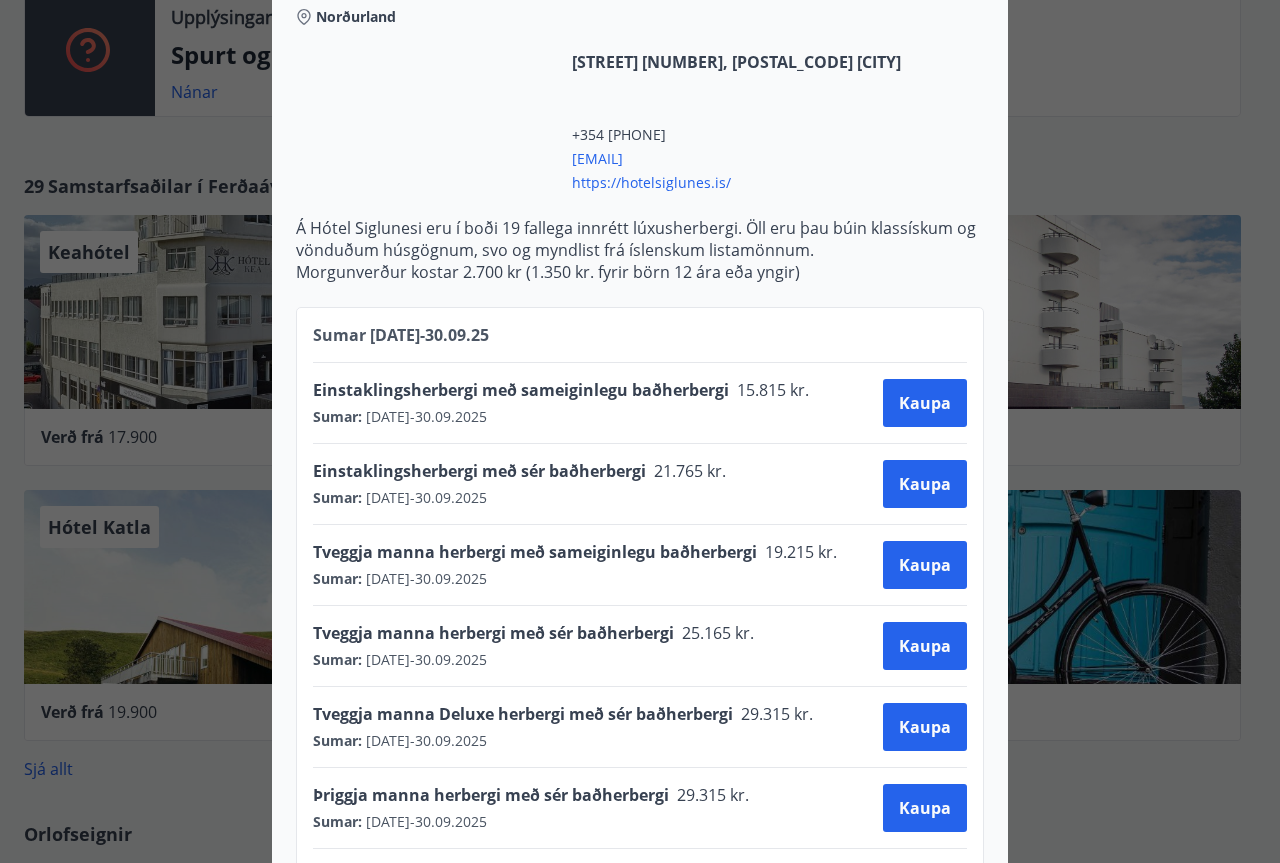 scroll, scrollTop: 700, scrollLeft: 0, axis: vertical 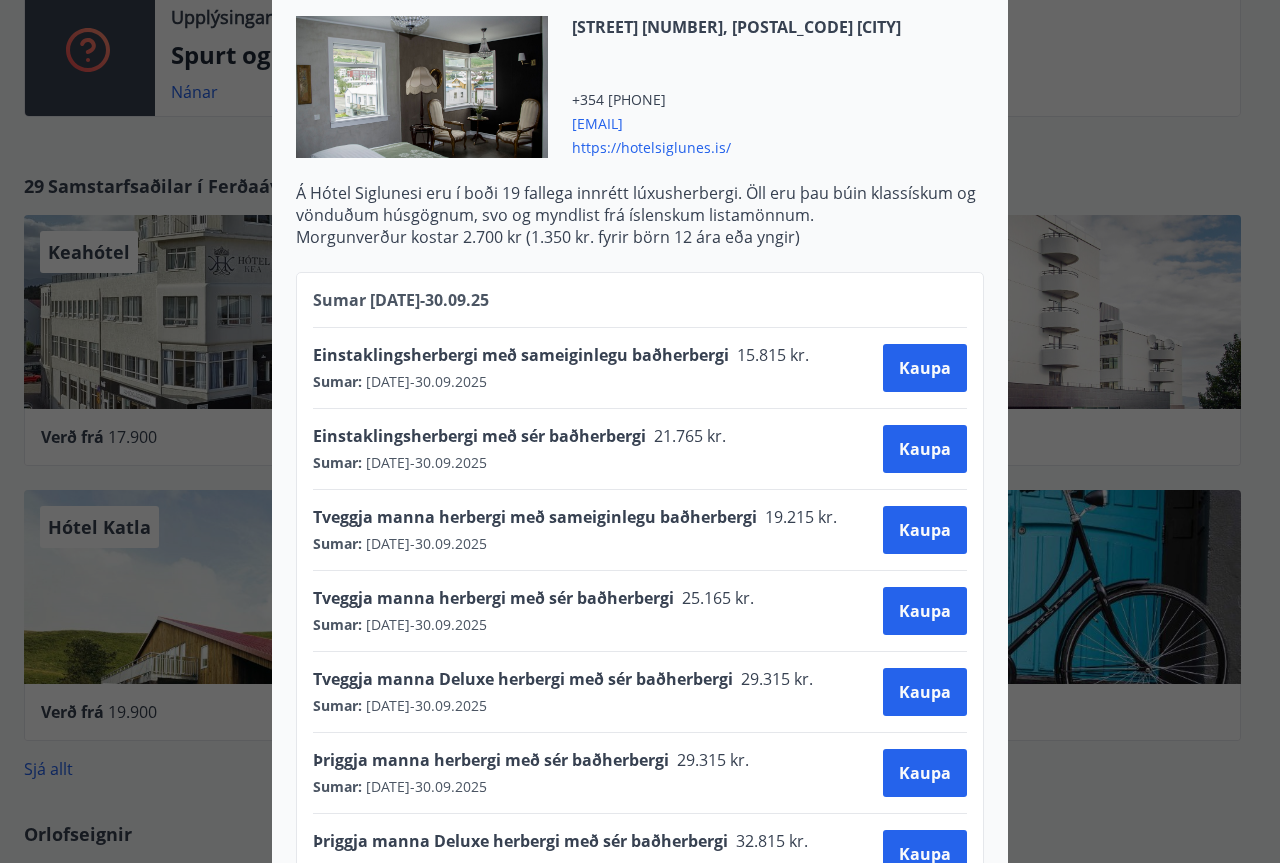 click on "Hótel Siglunes Ef þú hefur áhuga á að gista á fallegu og persónulegu hóteli sem er skreytt með húsgögnum frá Siglufirði, þar sem hver hlutur minnir á sögu staðarins, þá gæti þetta verið góður og eftirminnilegur kostur. Auk þess prýða veggina tæplega hundrað verk eftir Huldu Vilhjálmsdóttur listakonu en verk eftir Aðalheiði Sigríði Eysteinsdóttir leika aðalhlutverk í matsal staðarins.
Verið velkominn á Hótel Siglunes þar sem við njótum þess að dekra við ykkur!
Gildistími Sumar : [DATE] - [DATE] Hótel Siglunes Norðurland [STREET] [NUMBER], [POSTAL_CODE] [CITY] +354 [PHONE] [EMAIL] https://hotelsiglunes.is/ Á Hótel Siglunesi eru í boði 19 fallega innrétt lúxusherbergi. Öll eru þau búin klassískum og vönduðum húsgögnum, svo og myndlist frá íslenskum listamönnum.
Morgunverður kostar 2.700 kr (1.350 kr. fyrir börn 12 ára eða yngir)
Sumar   [DATE]  -  [DATE] Einstaklingsherbergi með sameiginlegu baðherbergi" at bounding box center (640, 431) 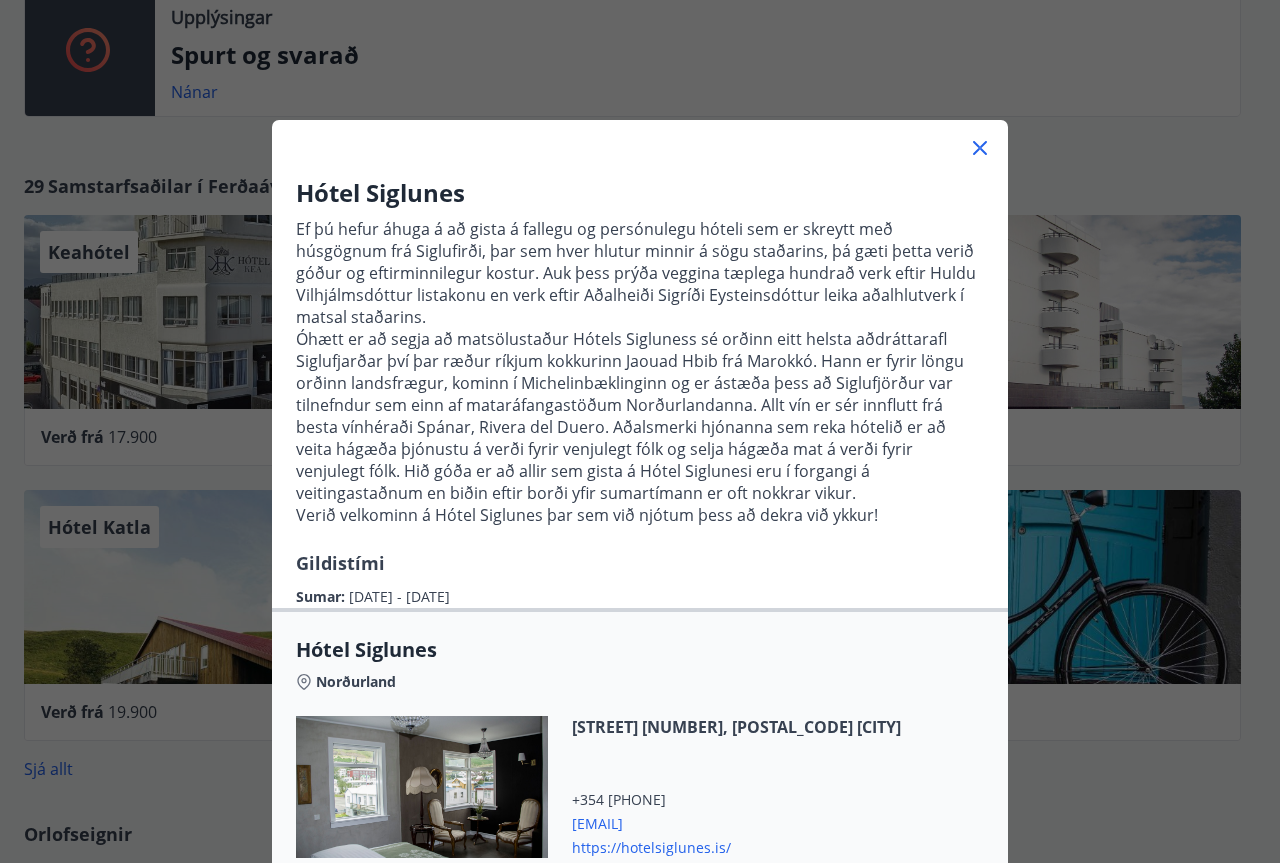 click 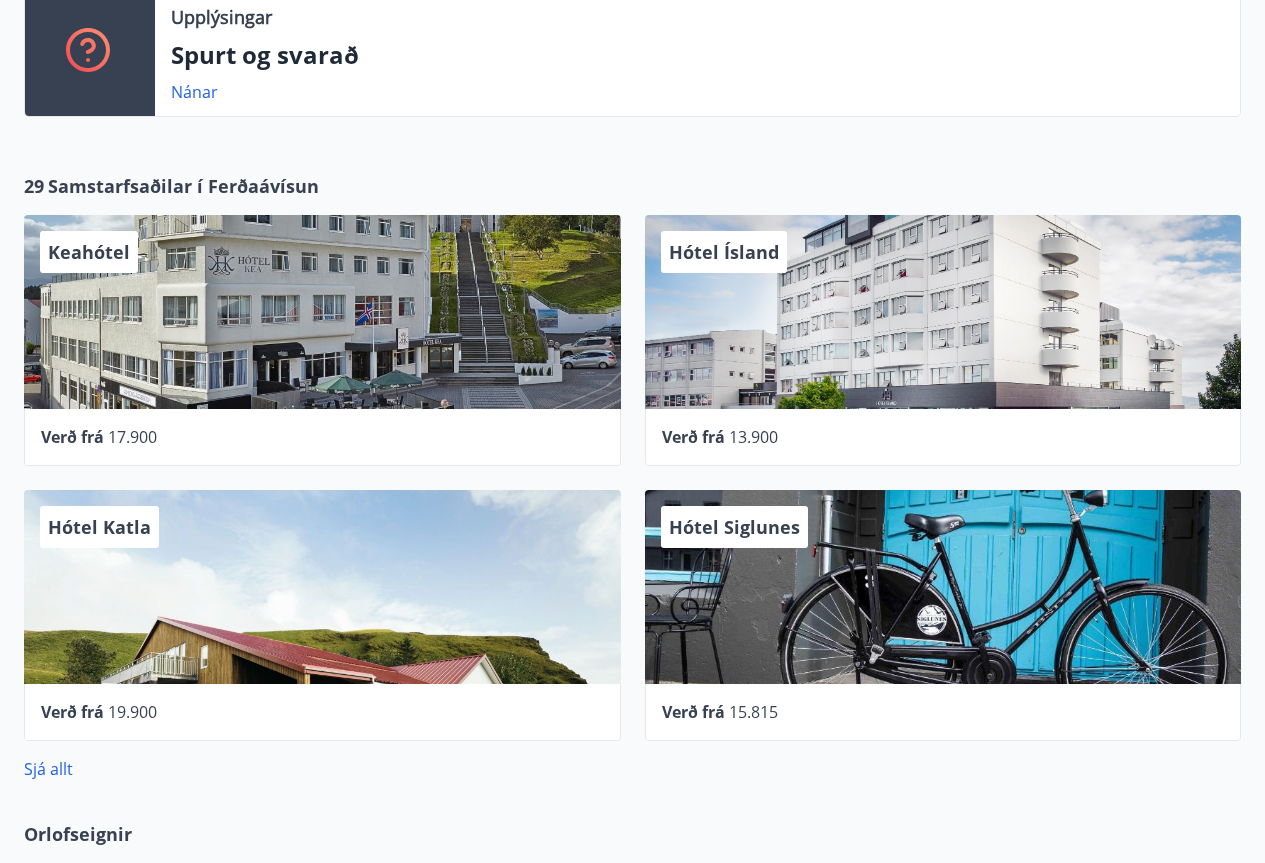 click on "Hótel Ísland" at bounding box center (943, 312) 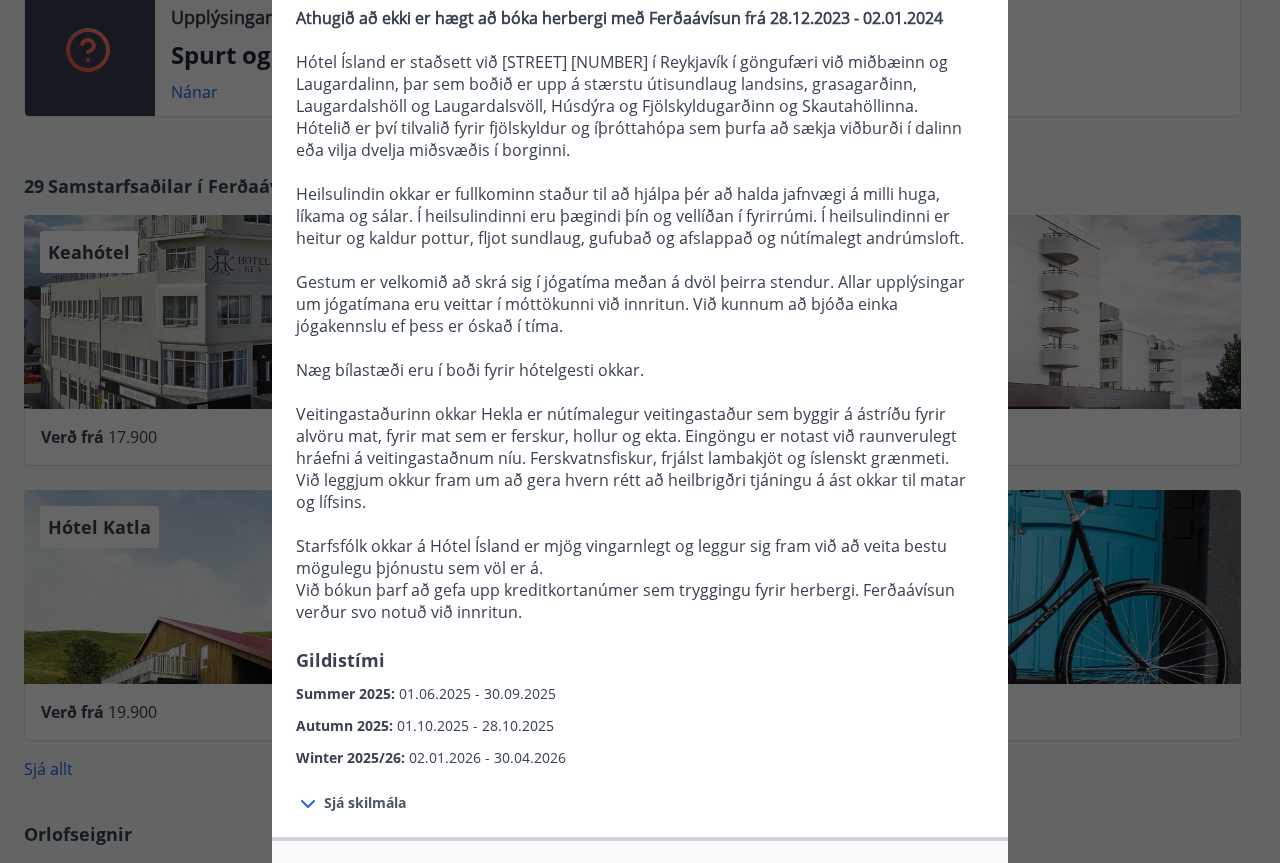 scroll, scrollTop: 95, scrollLeft: 0, axis: vertical 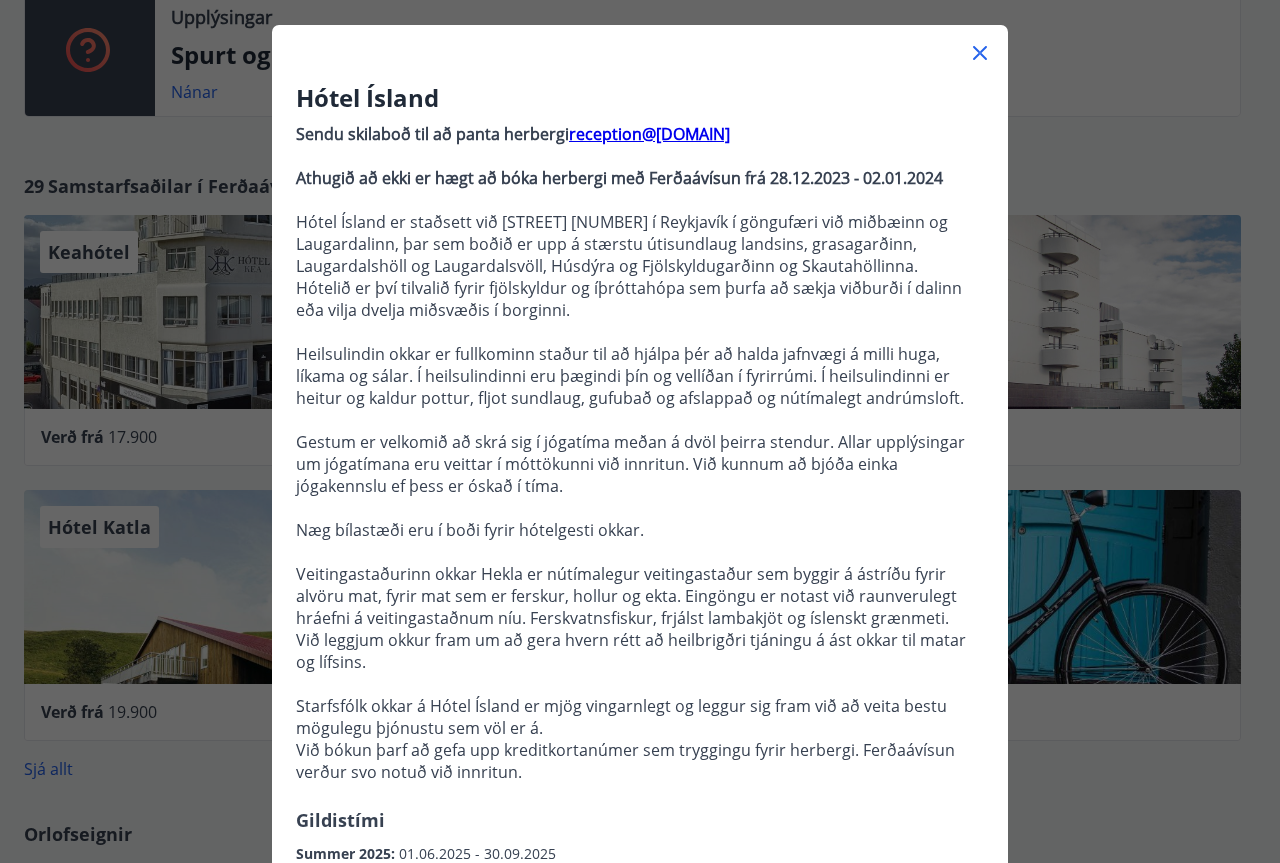 click 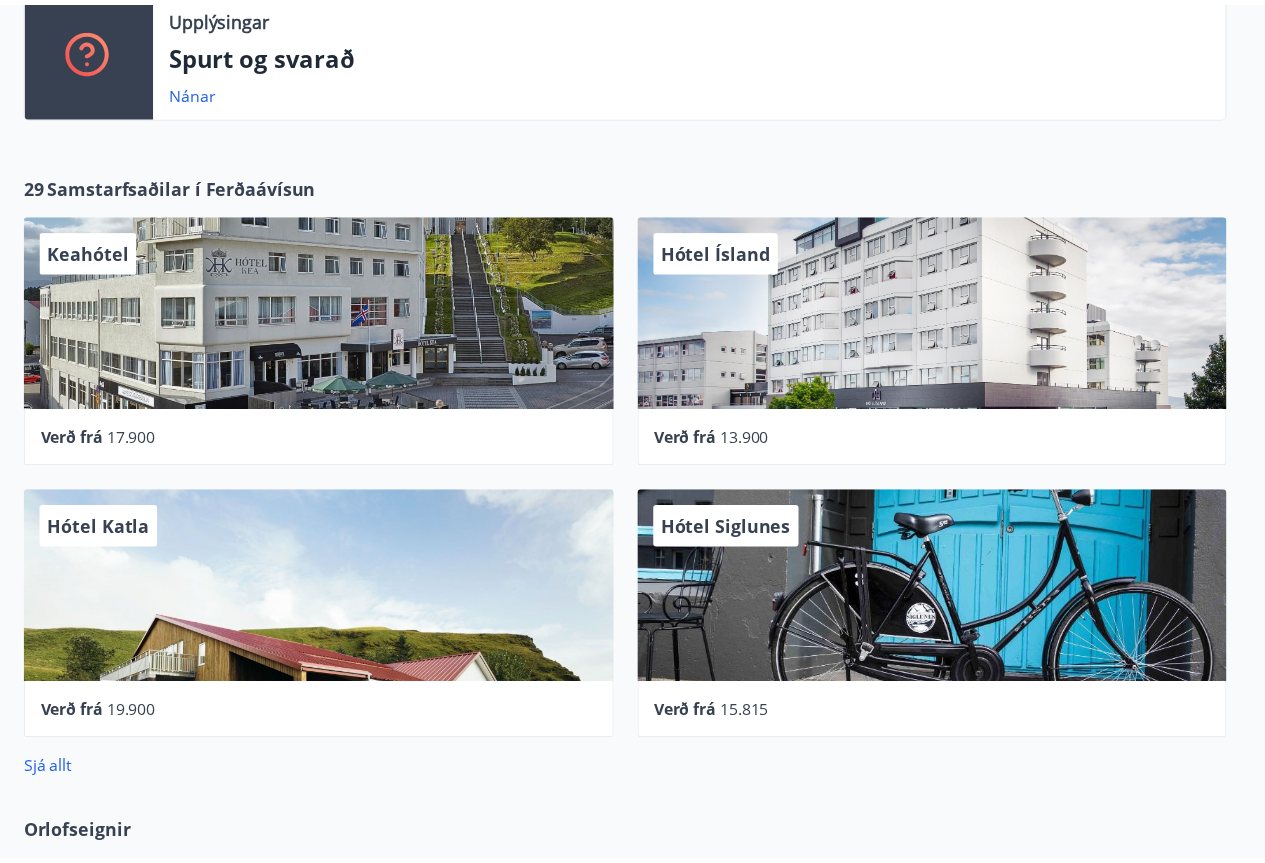 scroll, scrollTop: 0, scrollLeft: 0, axis: both 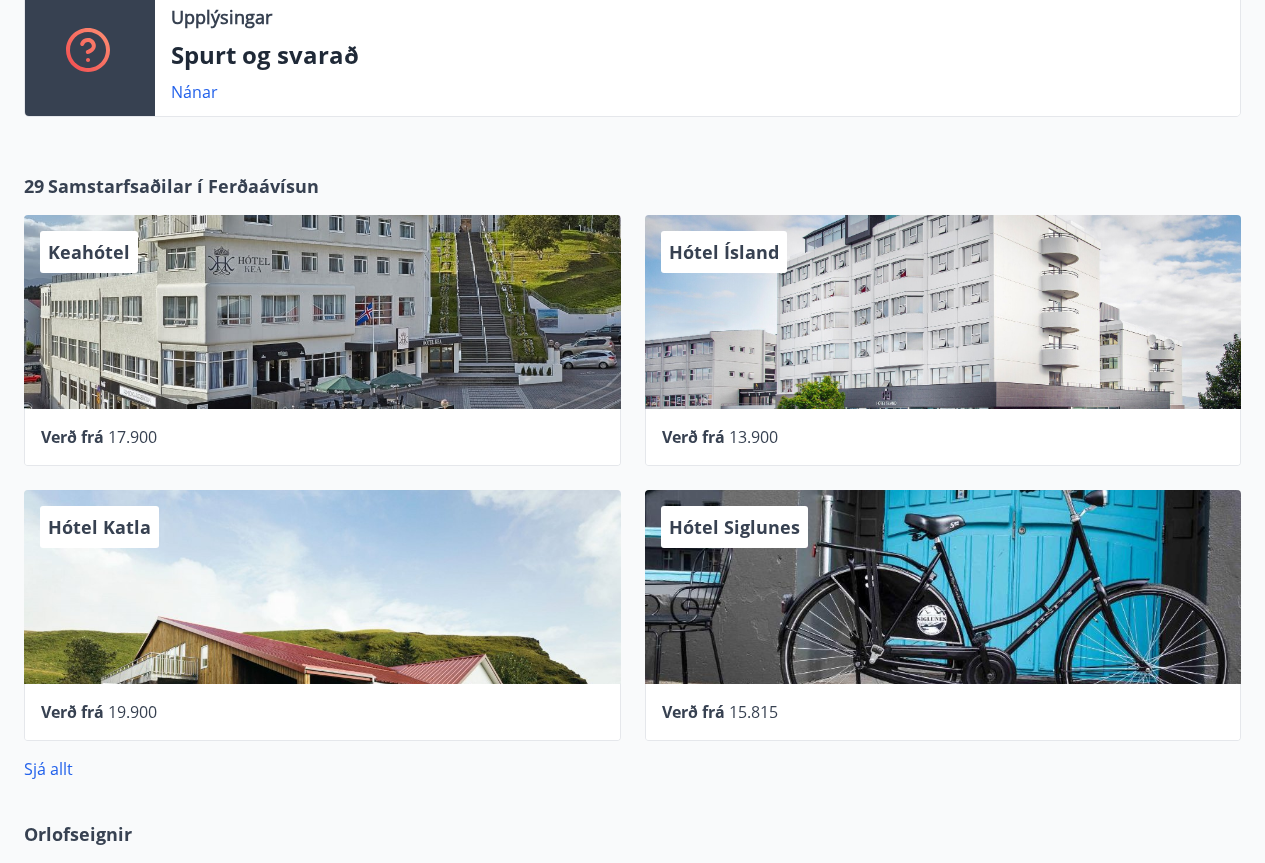 click on "Keahótel" at bounding box center [322, 312] 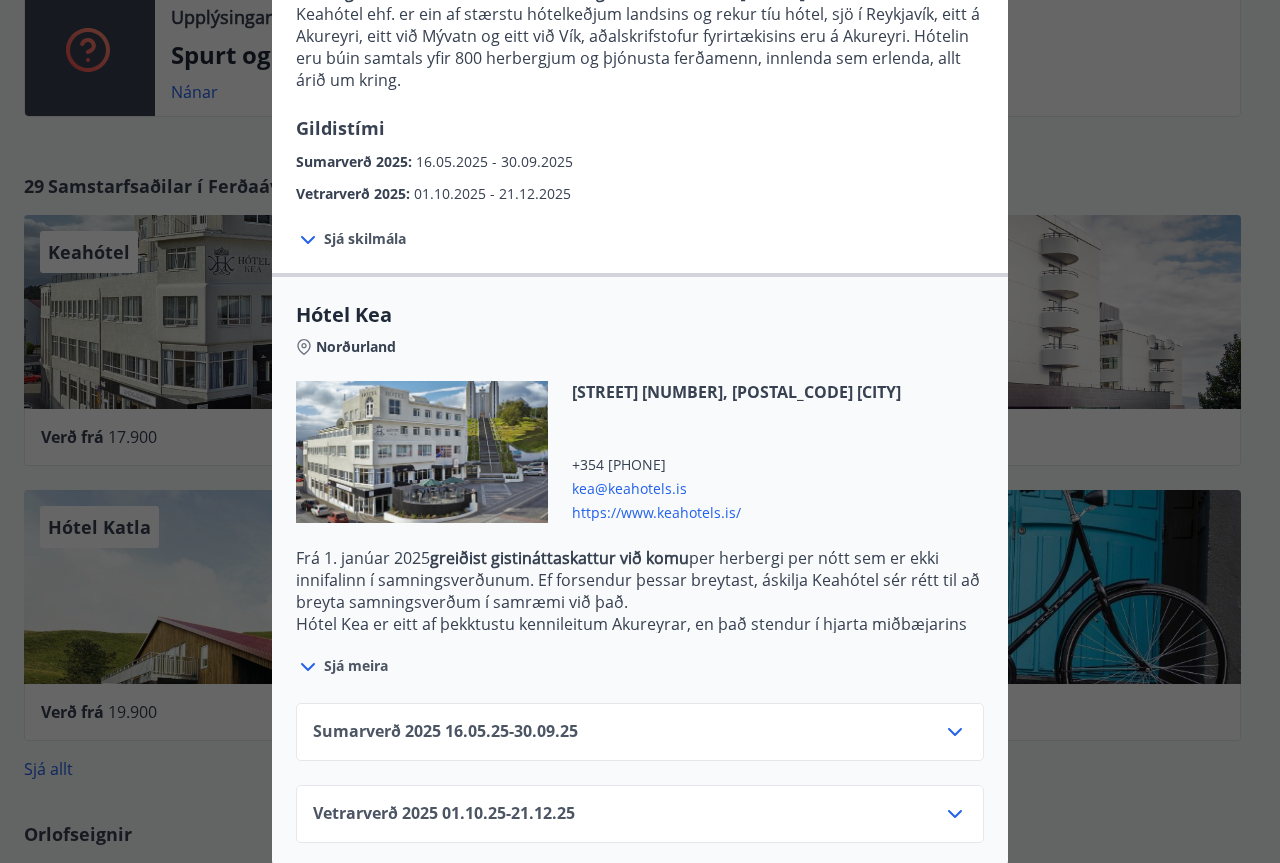scroll, scrollTop: 278, scrollLeft: 0, axis: vertical 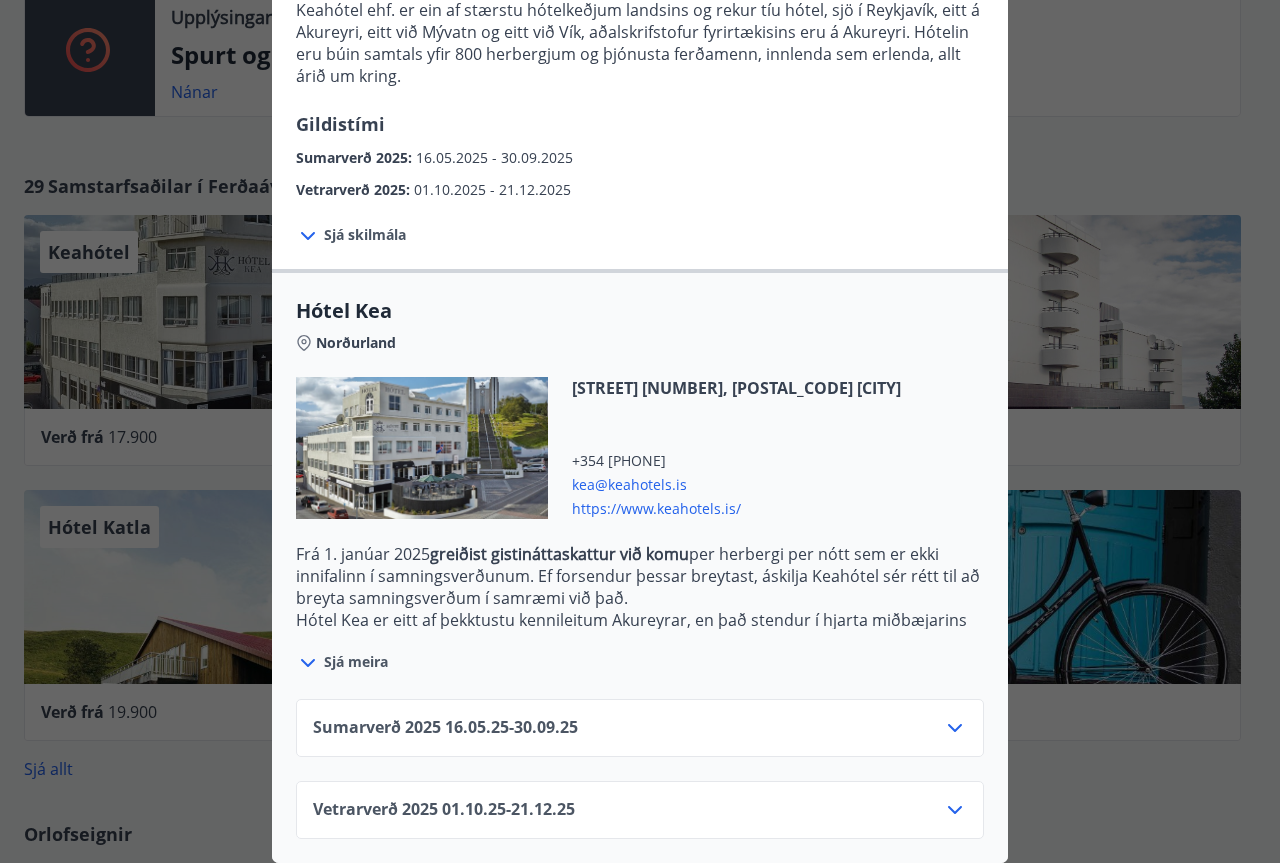 click on "Sjá meira" at bounding box center (356, 662) 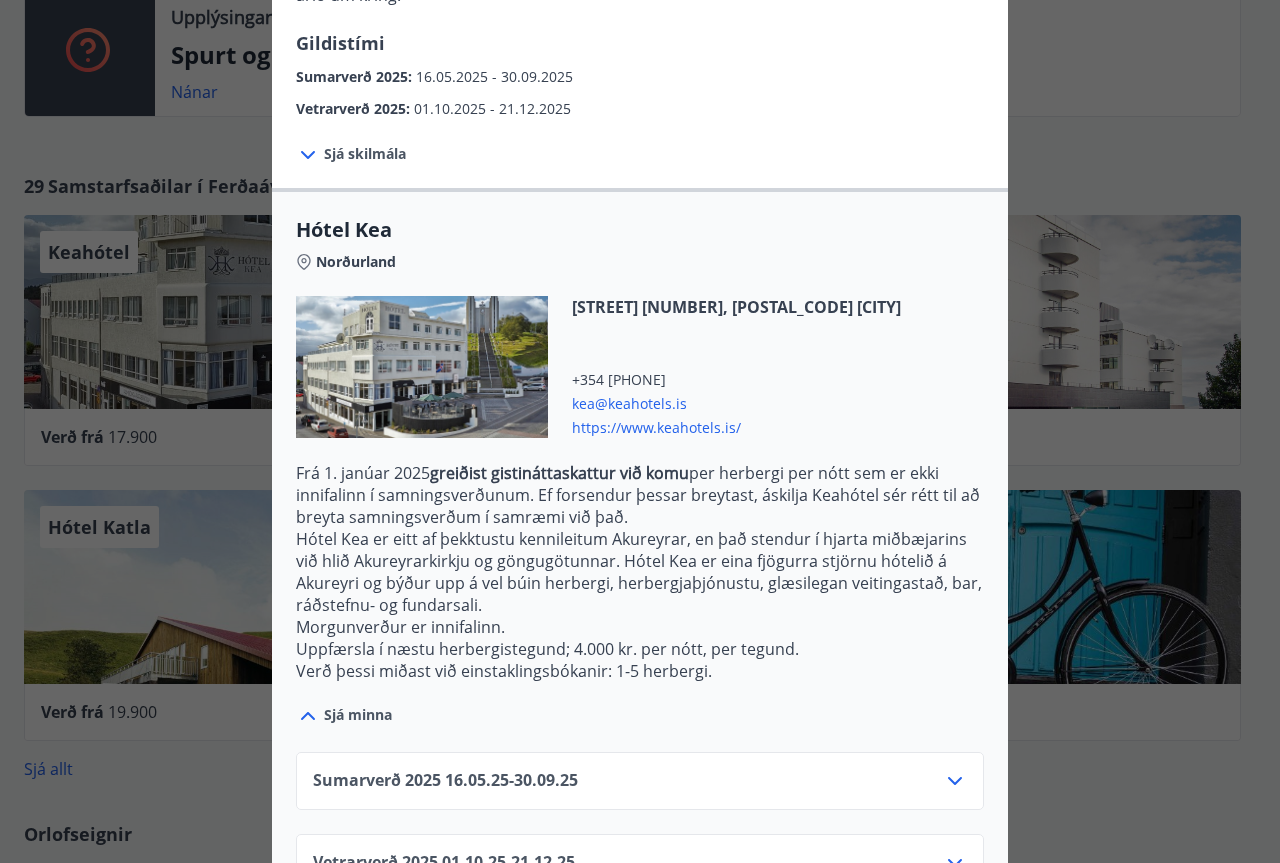 scroll, scrollTop: 412, scrollLeft: 0, axis: vertical 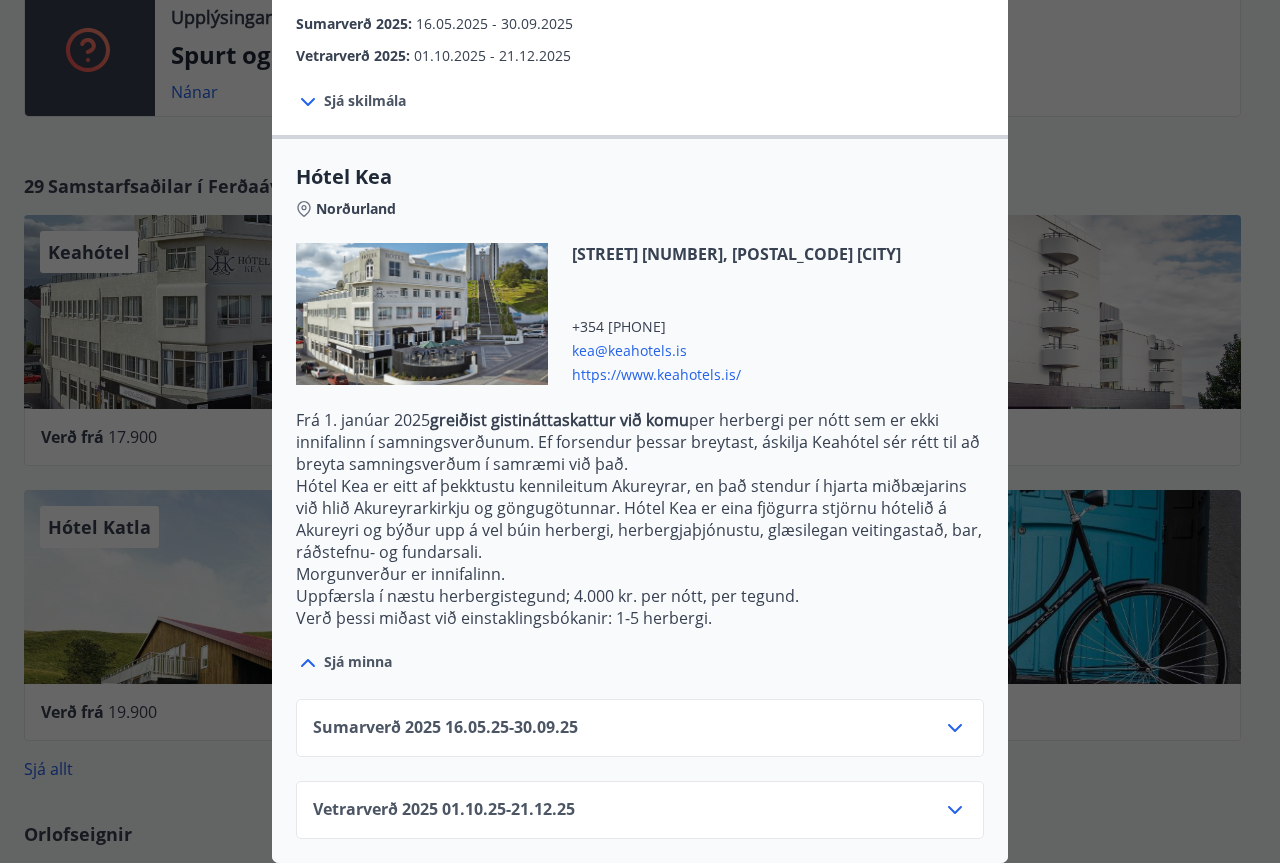 click 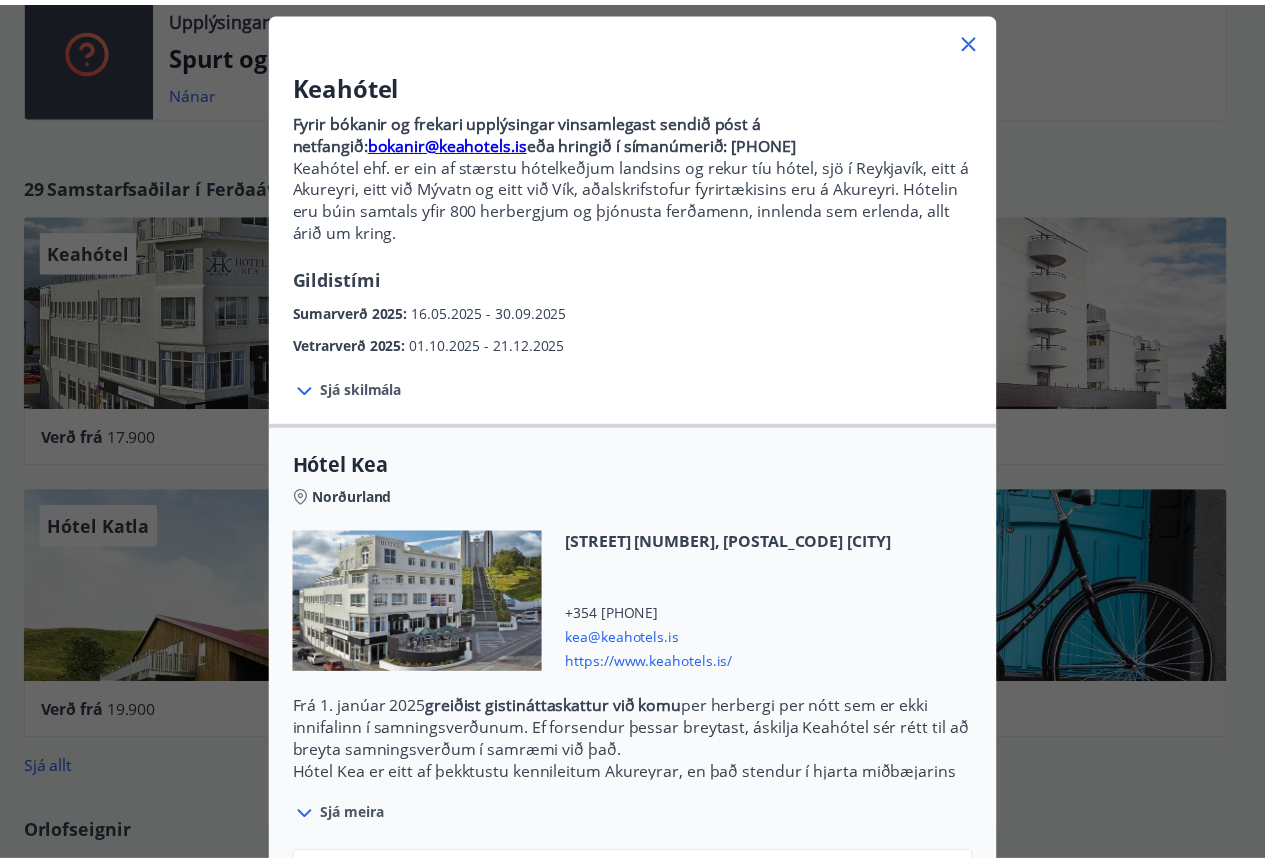 scroll, scrollTop: 0, scrollLeft: 0, axis: both 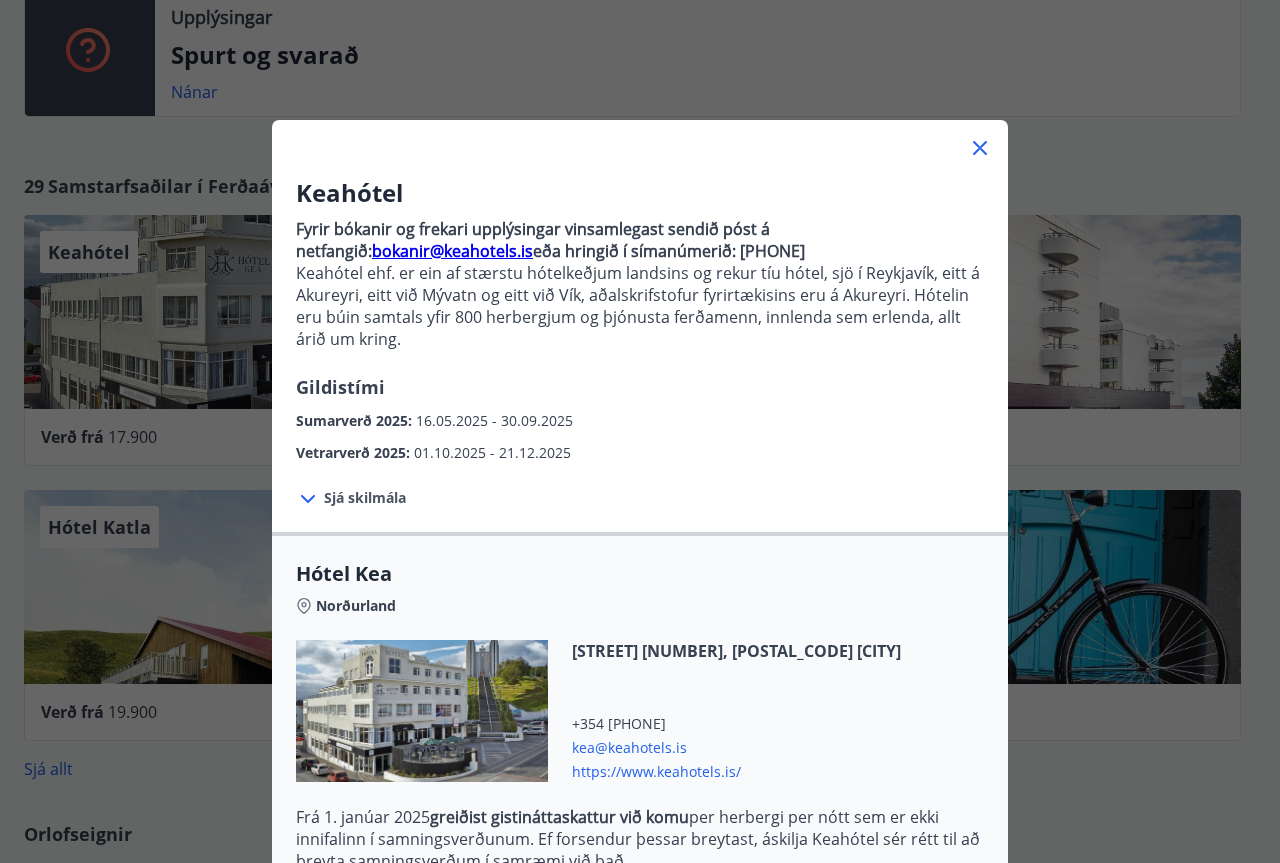 click on "Keahótel Fyrir bókanir og frekari upplýsingar vinsamlegast sendið póst á netfangið:  [EMAIL]  eða hringið í símanúmerið: [PHONE]
Keahótel ehf. er ein af stærstu hótelkeðjum landsins og rekur tíu hótel, sjö í Reykjavík, eitt á Akureyri, eitt við Mývatn og eitt við Vík, aðalskrifstofur fyrirtækisins eru á Akureyri. Hótelin eru búin samtals yfir 800 herbergjum og þjónusta ferðamenn, innlenda sem erlenda, allt árið um kring.
Gildistími Sumarverð 2025 : [DATE] - [DATE] Vetrarverð 2025 : [DATE] - [DATE] Sjá skilmála Samningsverð eru háð bókunarstöðu og áskilja Keahótel sér rétt til að bjóða hærra verð sé bókunarstaða þannig. Suma daga gætu sést lægri verð á heimasíðu hótelanna. Við bjóðum ykkur þau að sjálfsögðu, ef um sömu bókunar- og greiðsluskilmála er að ræða.
Afbókunarskilmálar: Hægt er að afbóka án gjalda allt að 24 klst. fyrir innritun.
Hótel Kea Norðurland +354 [PHONE]" at bounding box center (640, 431) 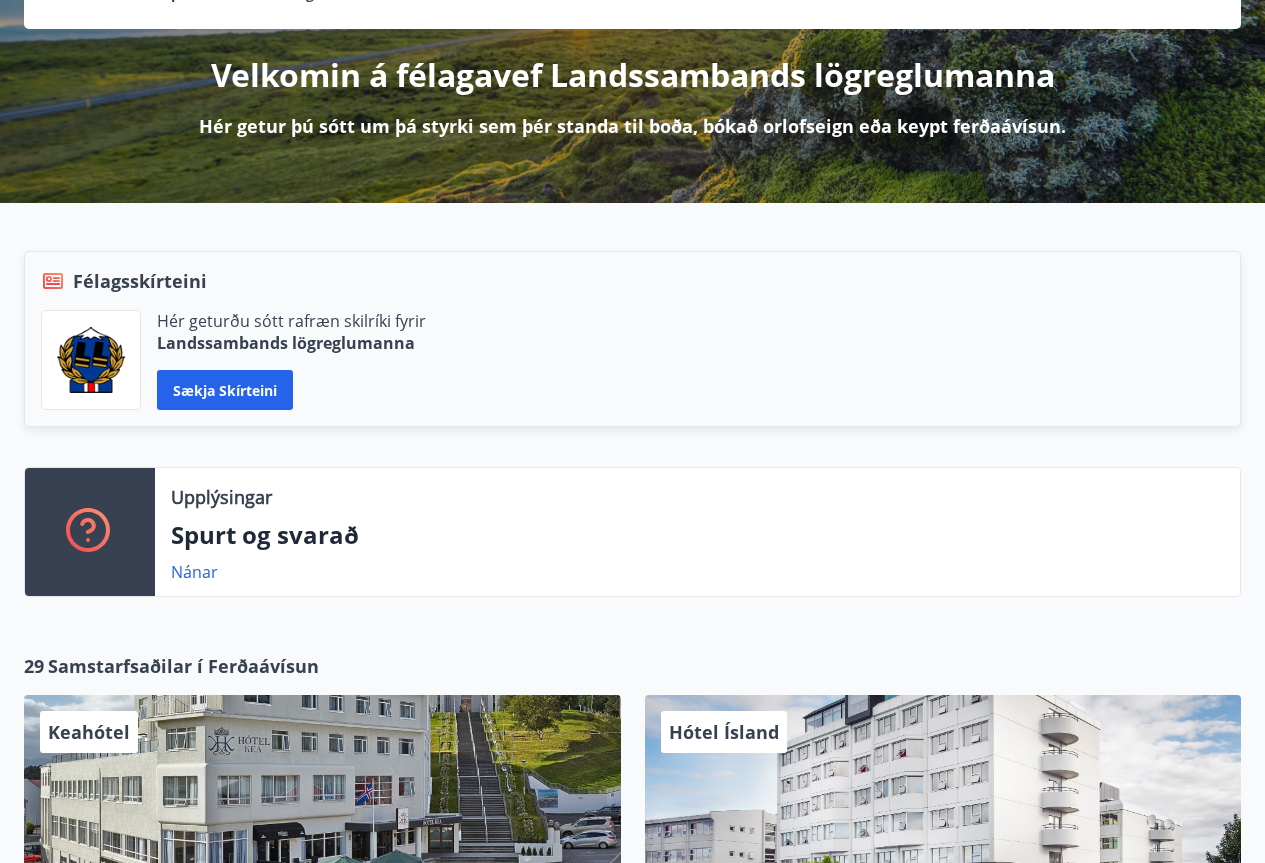 scroll, scrollTop: 0, scrollLeft: 0, axis: both 